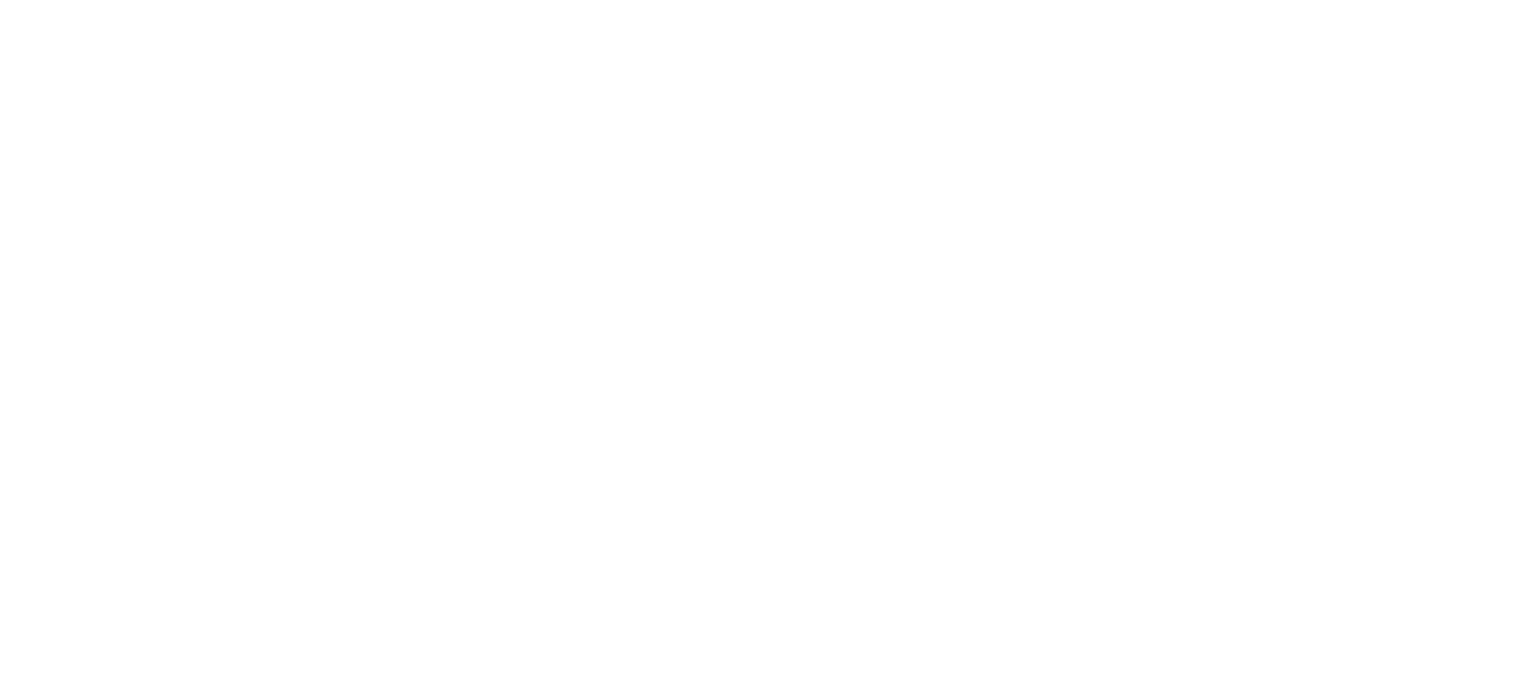 scroll, scrollTop: 0, scrollLeft: 0, axis: both 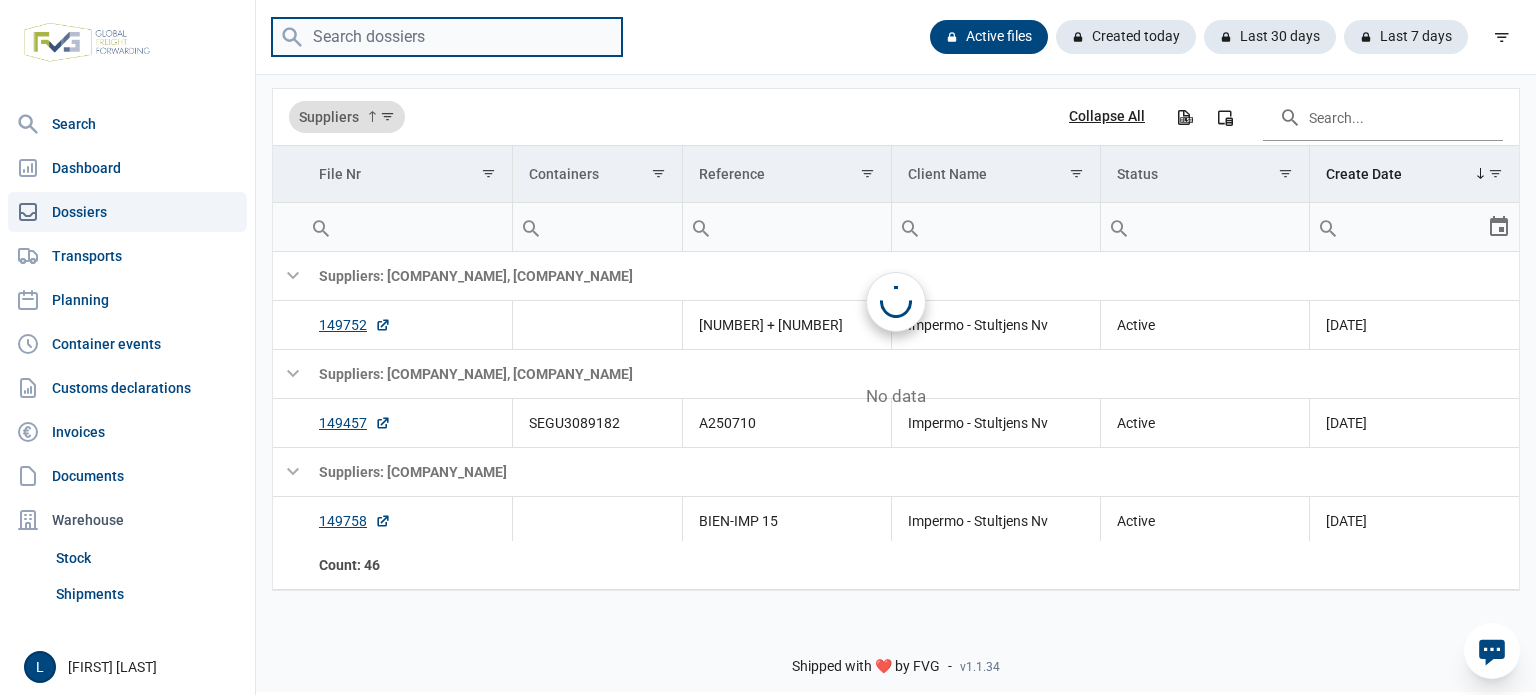 click at bounding box center (447, 37) 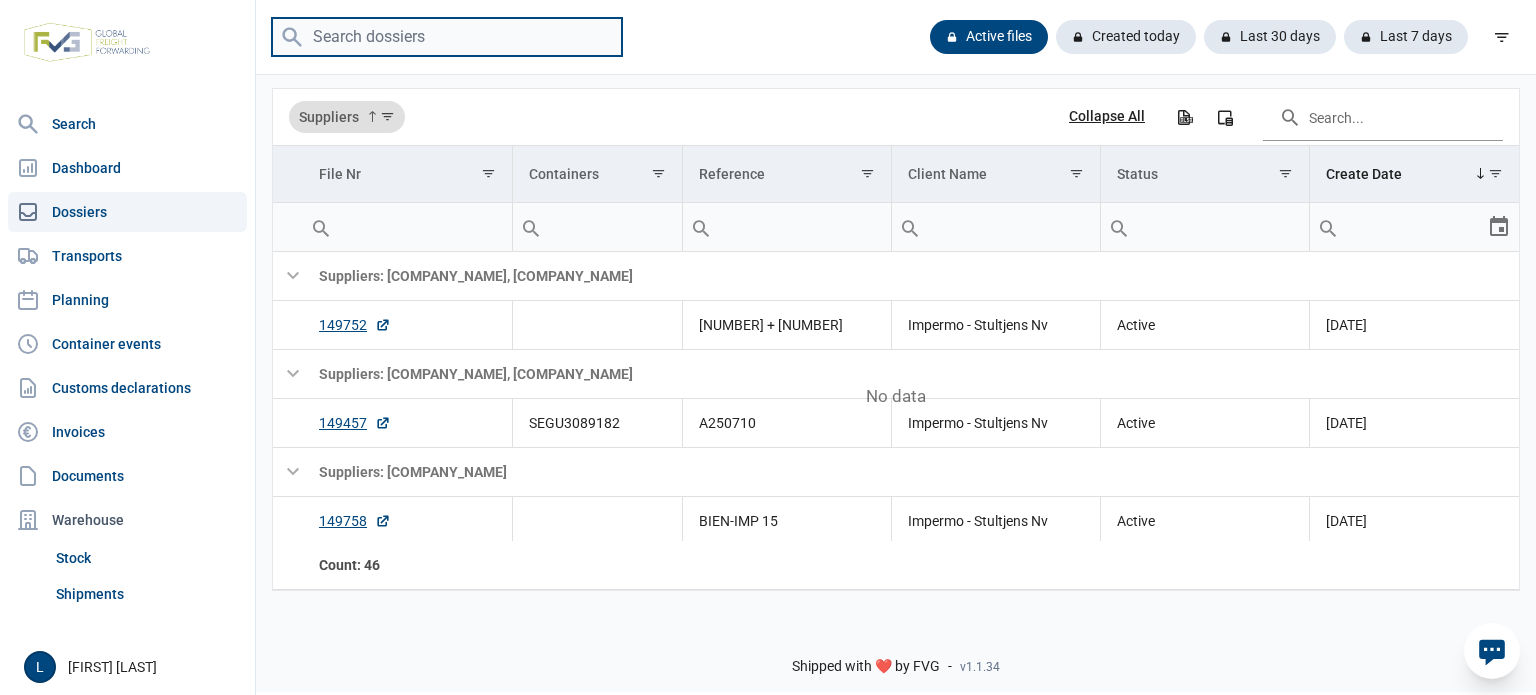 paste on "CSNU1388647" 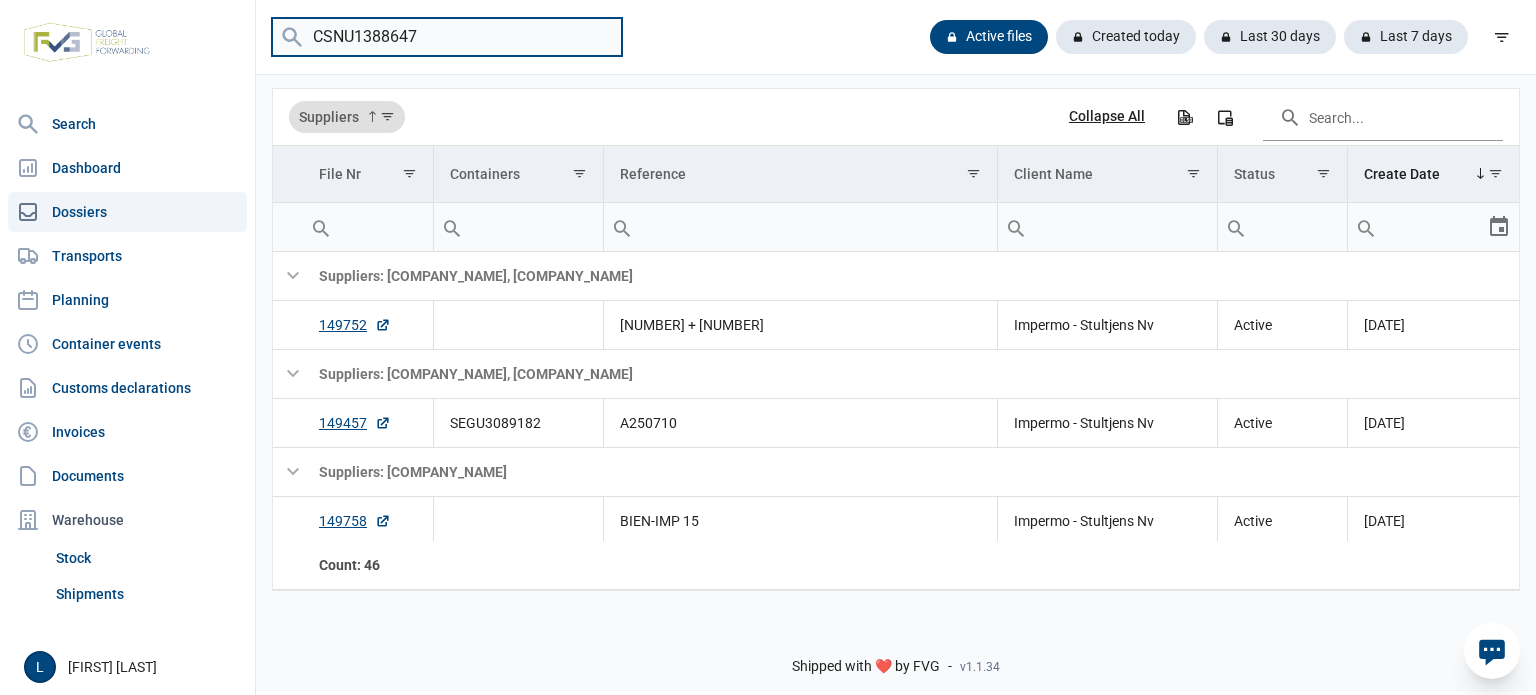 type on "CSNU1388647" 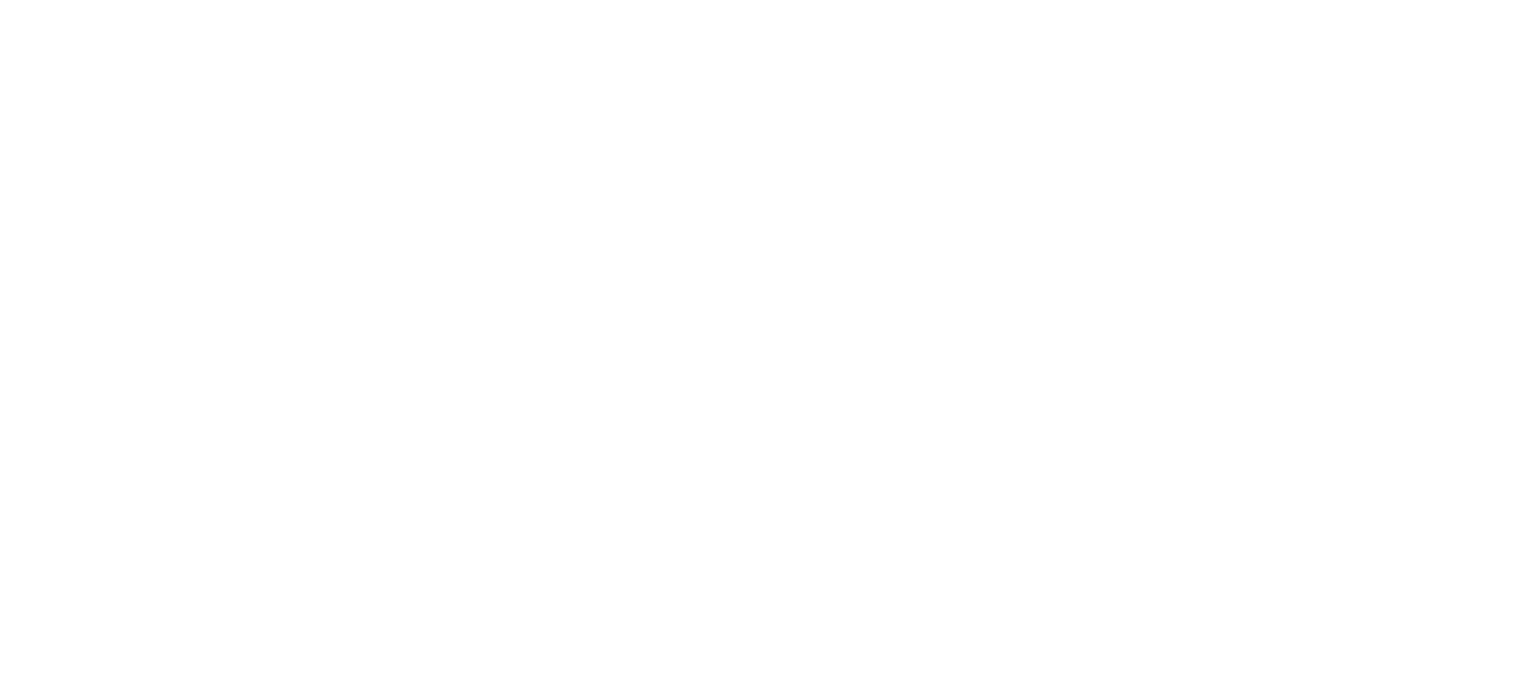 scroll, scrollTop: 0, scrollLeft: 0, axis: both 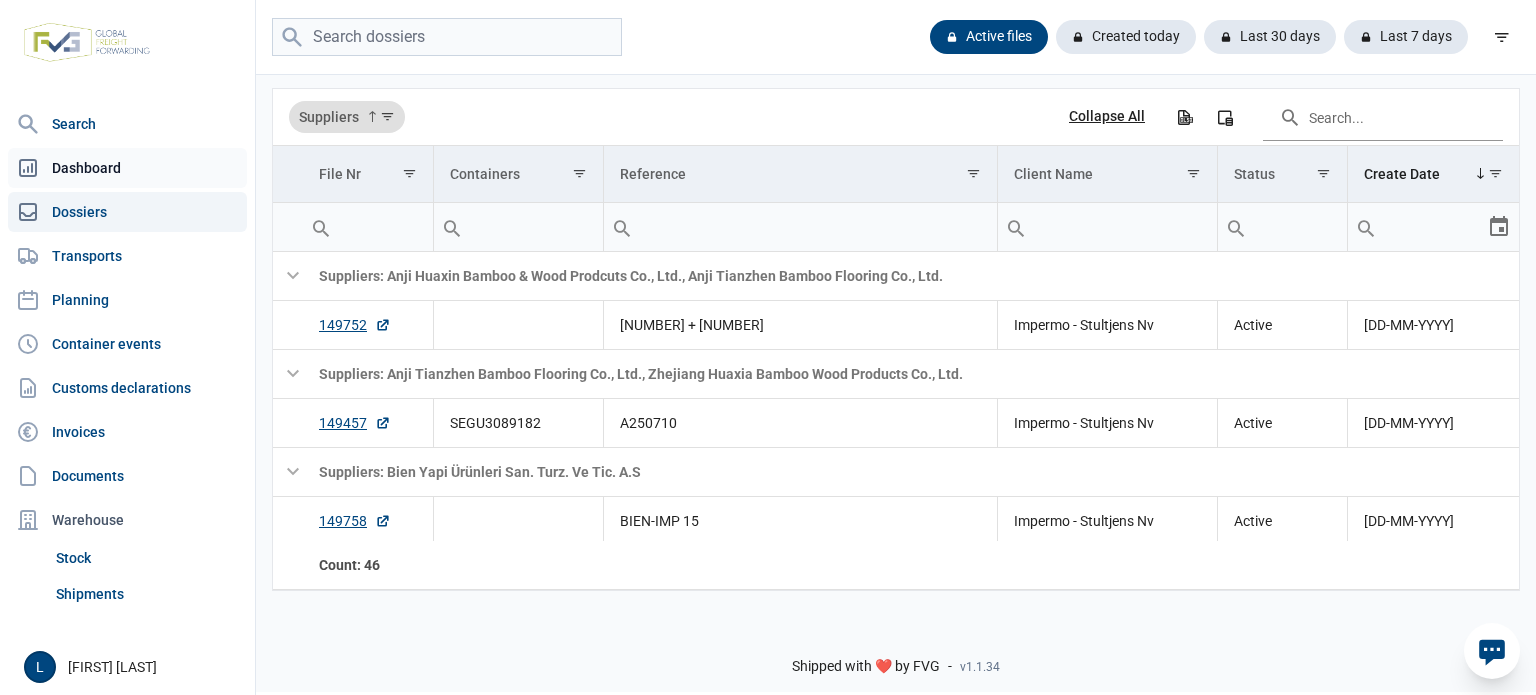 click on "Dashboard" 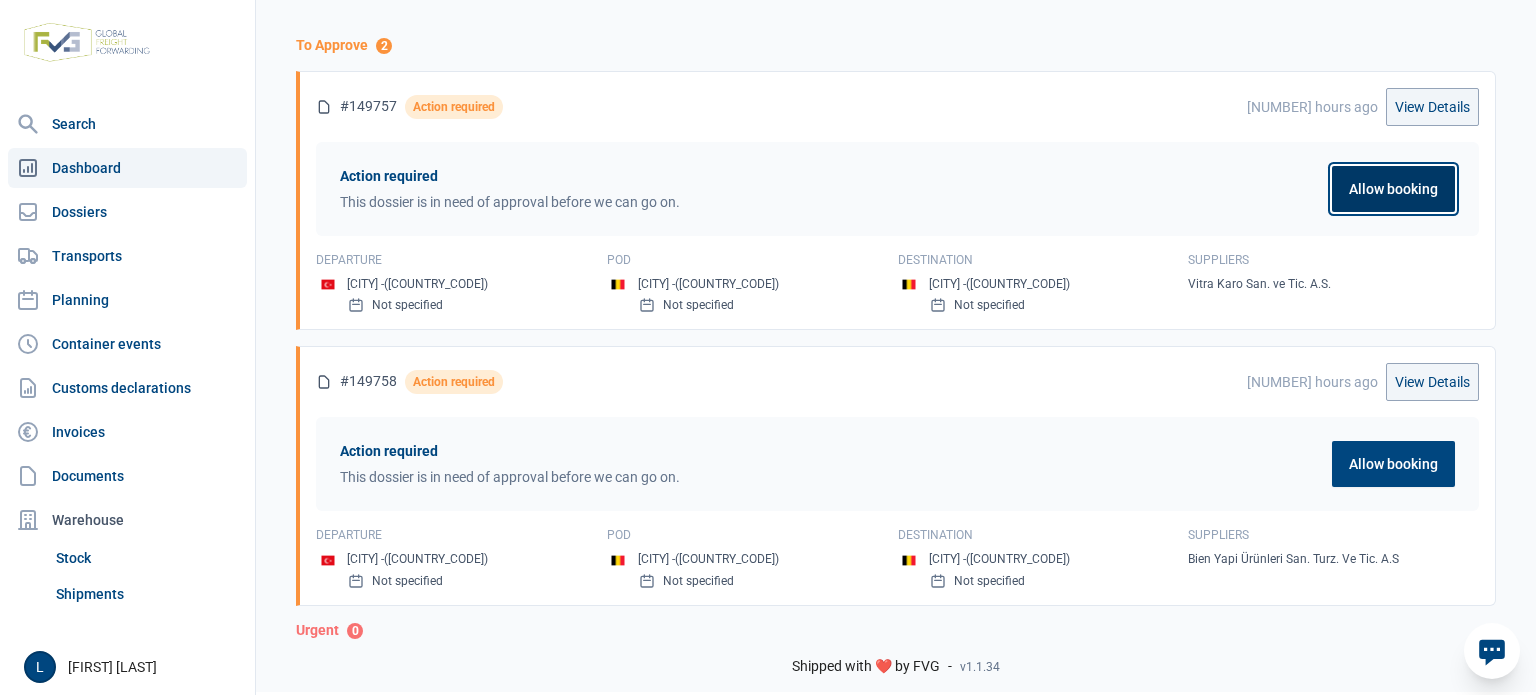 click on "Allow booking" at bounding box center [1393, 189] 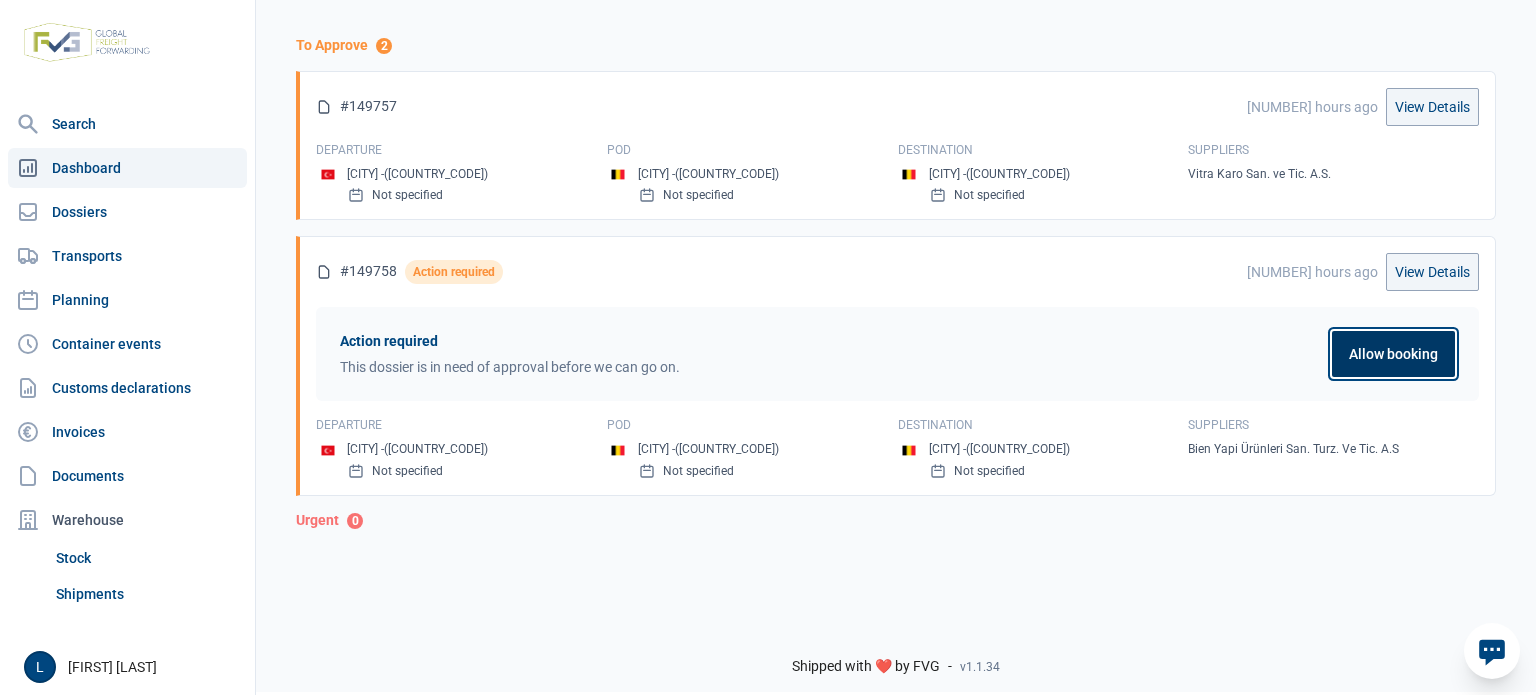 click on "Allow booking" at bounding box center [1393, 354] 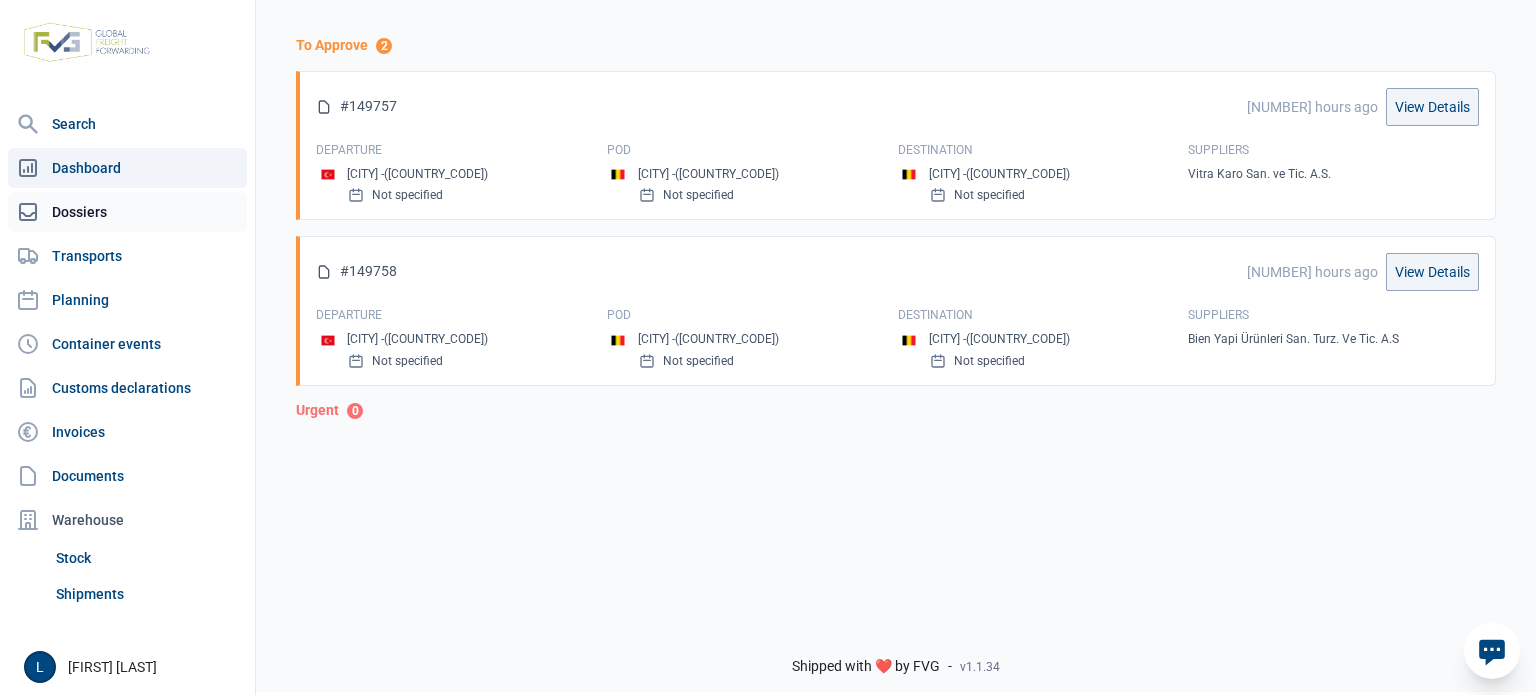 click on "Dossiers" 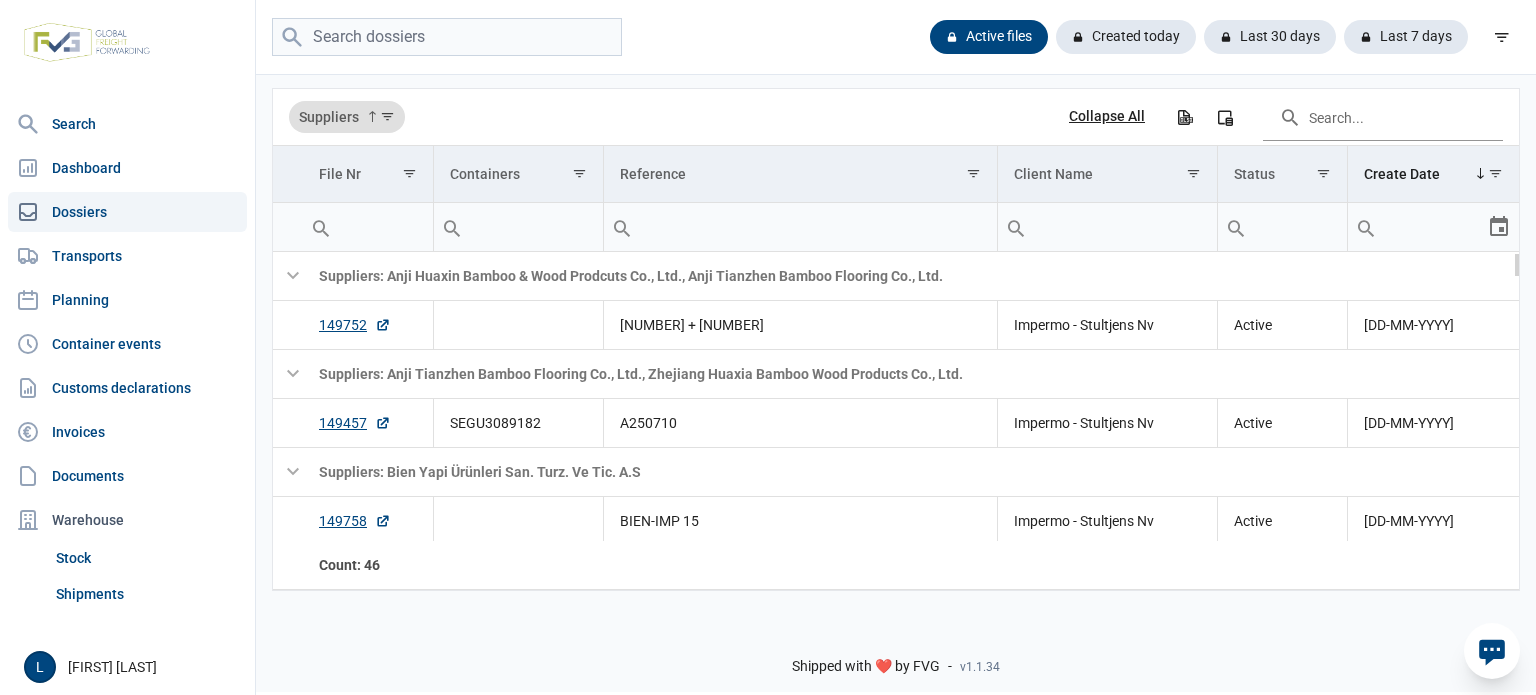 scroll, scrollTop: 1598, scrollLeft: 0, axis: vertical 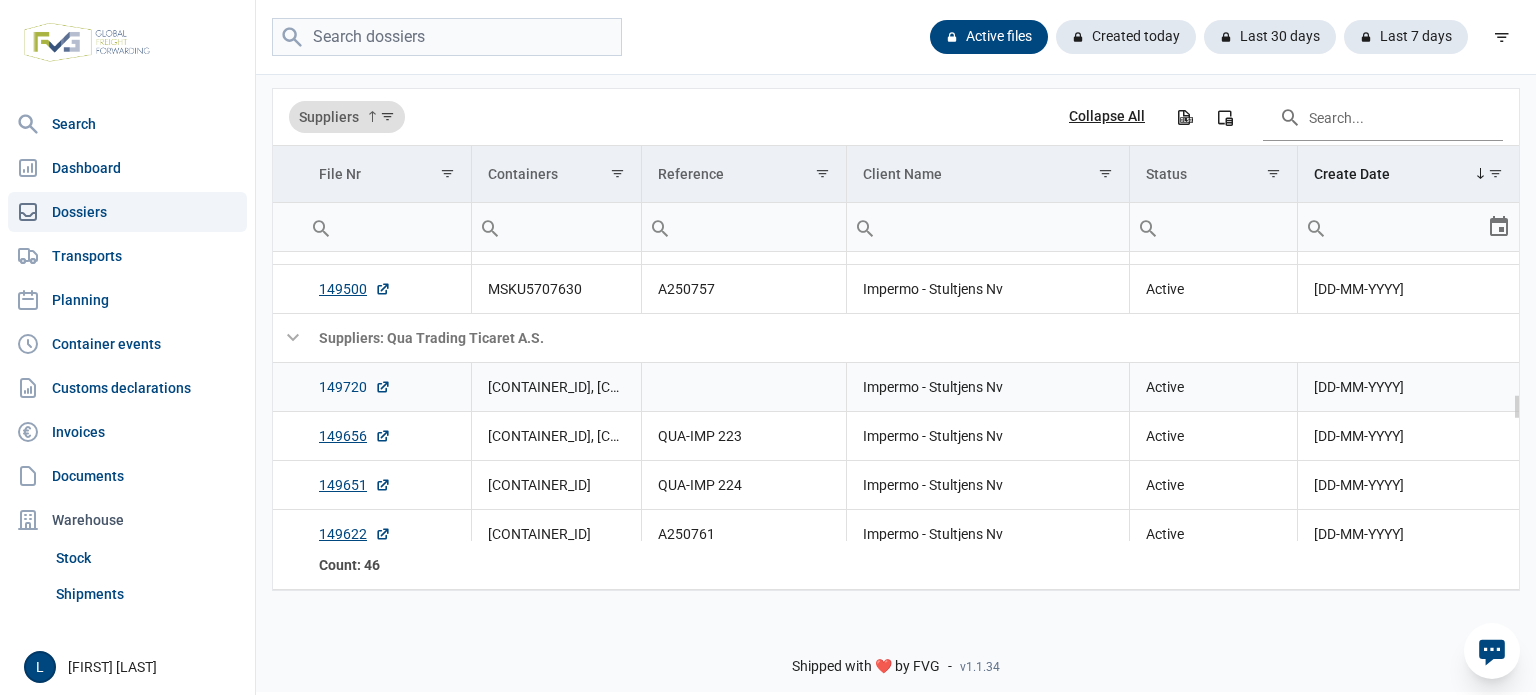 click on "149720" at bounding box center (355, 387) 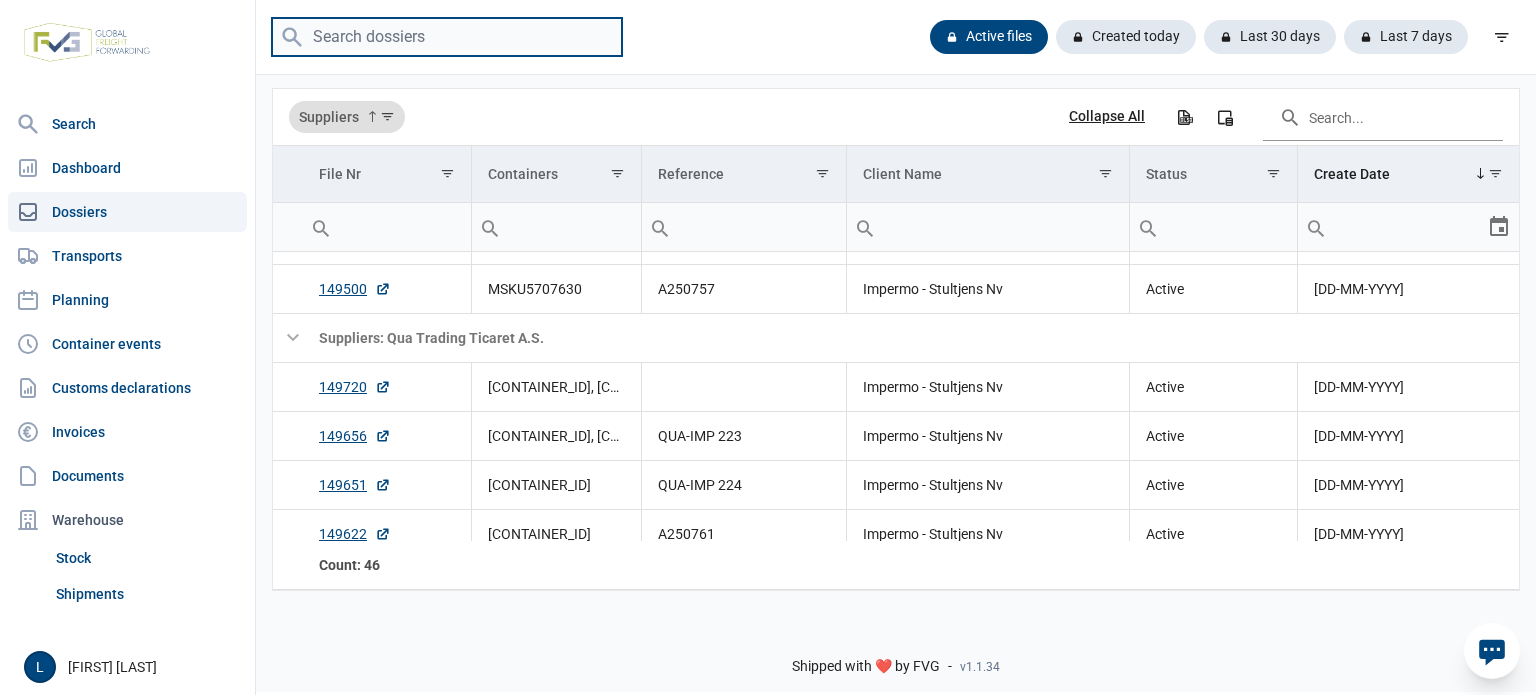 click at bounding box center [447, 37] 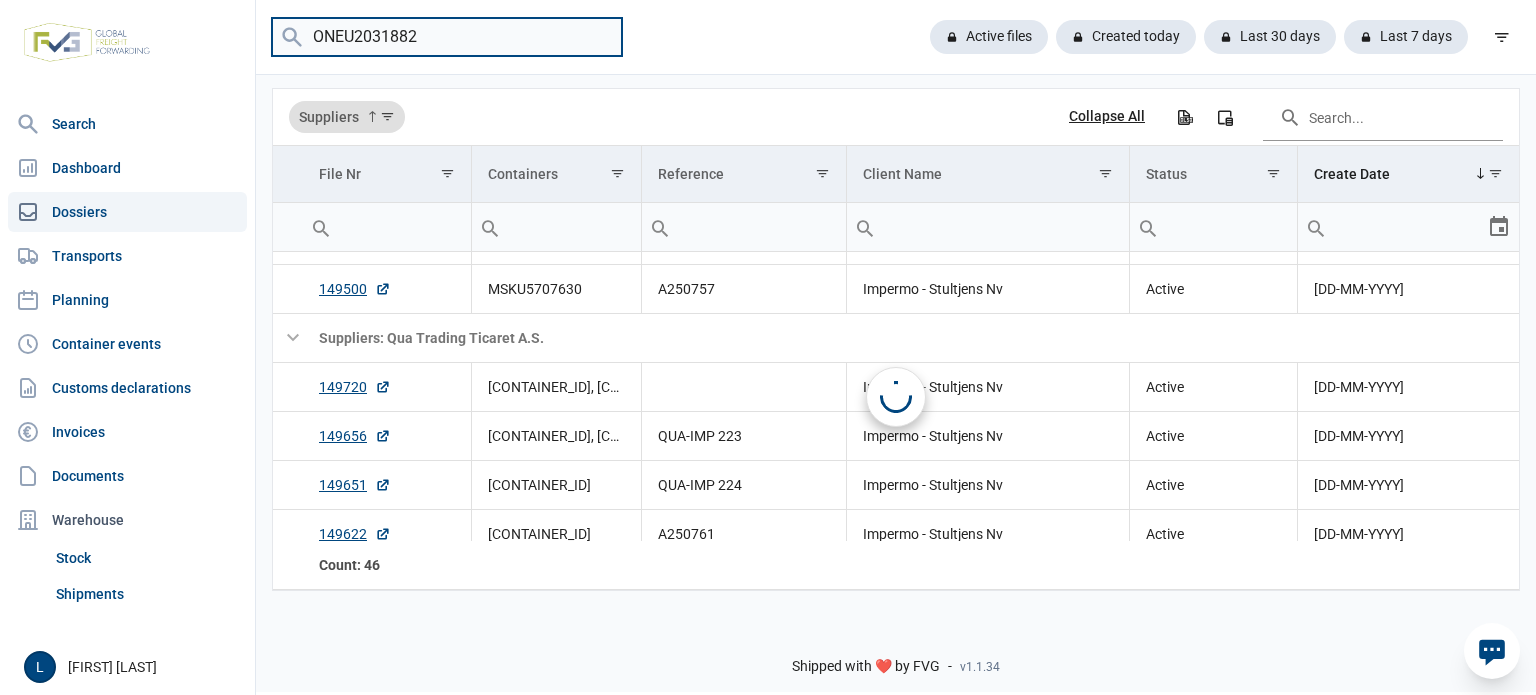 scroll, scrollTop: 0, scrollLeft: 0, axis: both 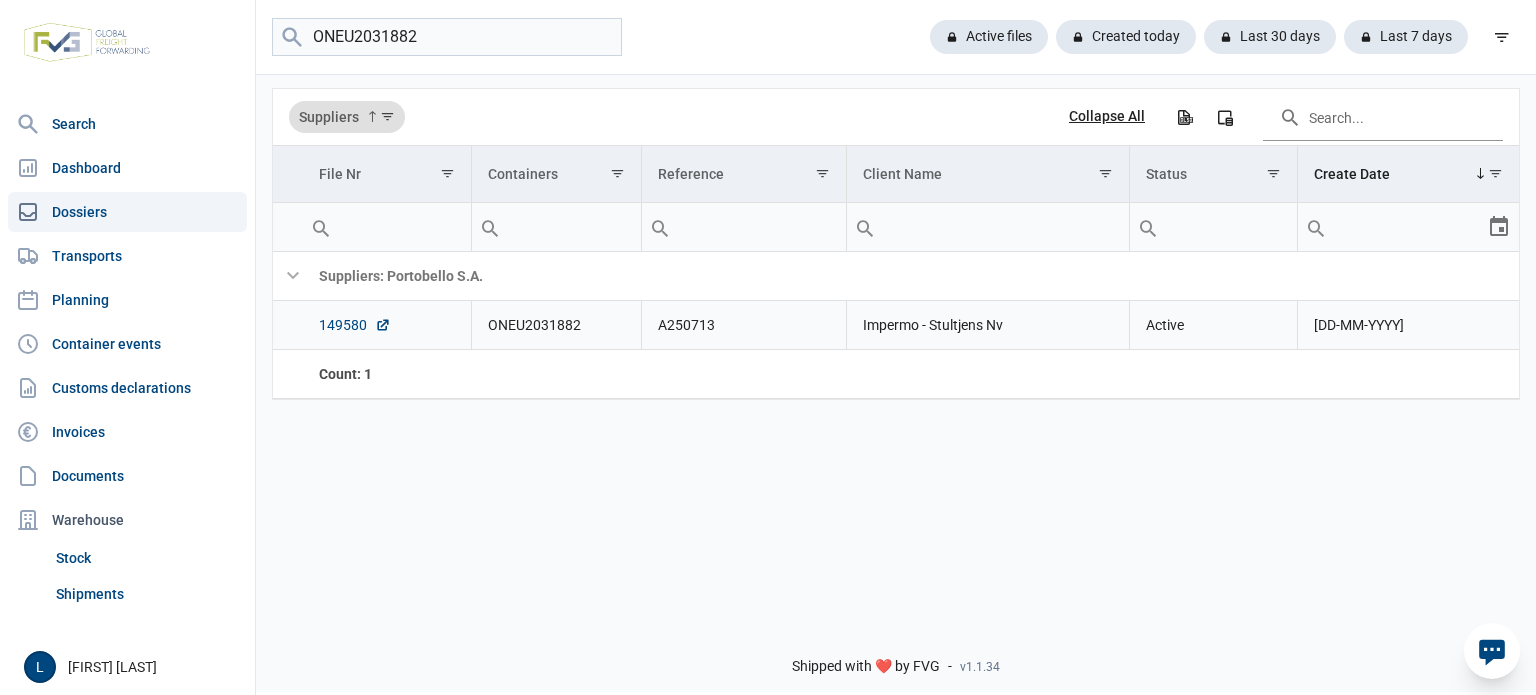 click on "149580" at bounding box center [355, 325] 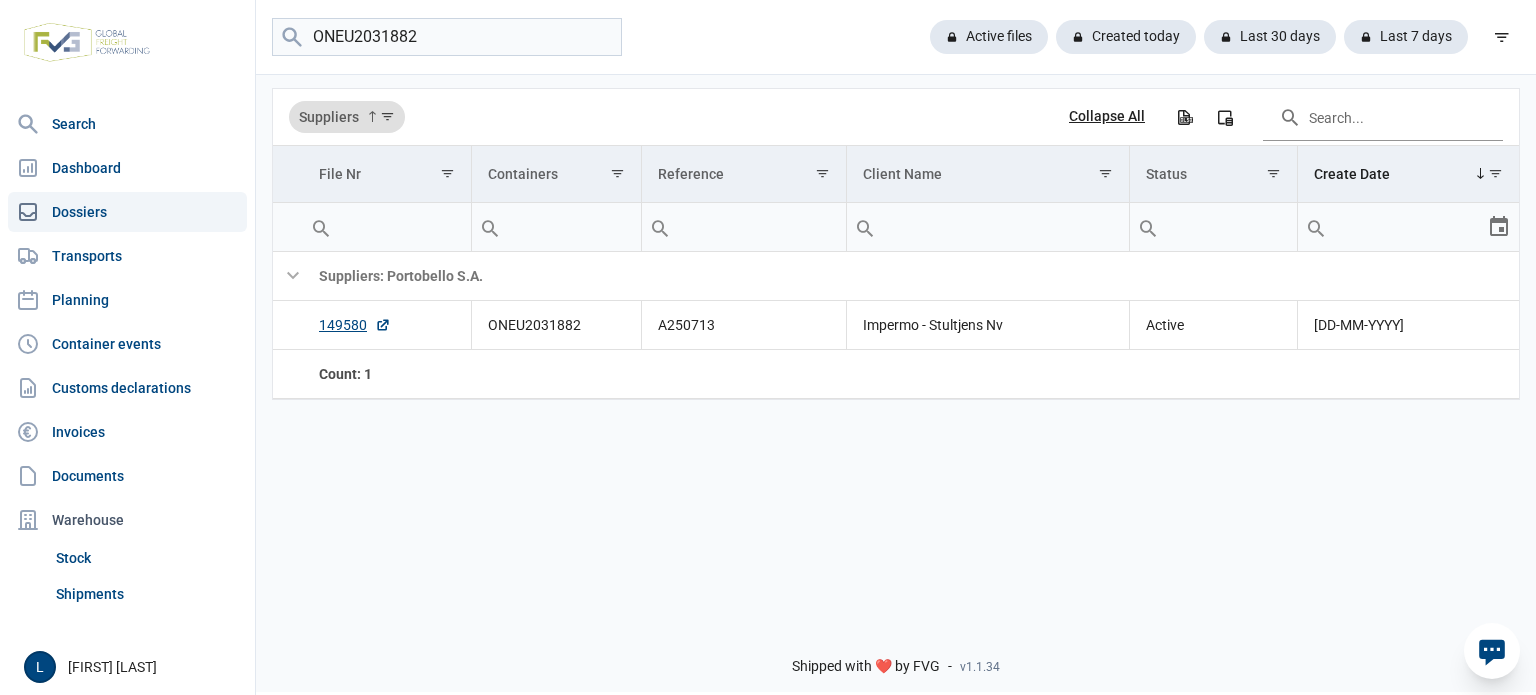 click on "ONEU2031882  Active files   Created today   Last 30 days   Last 7 days" 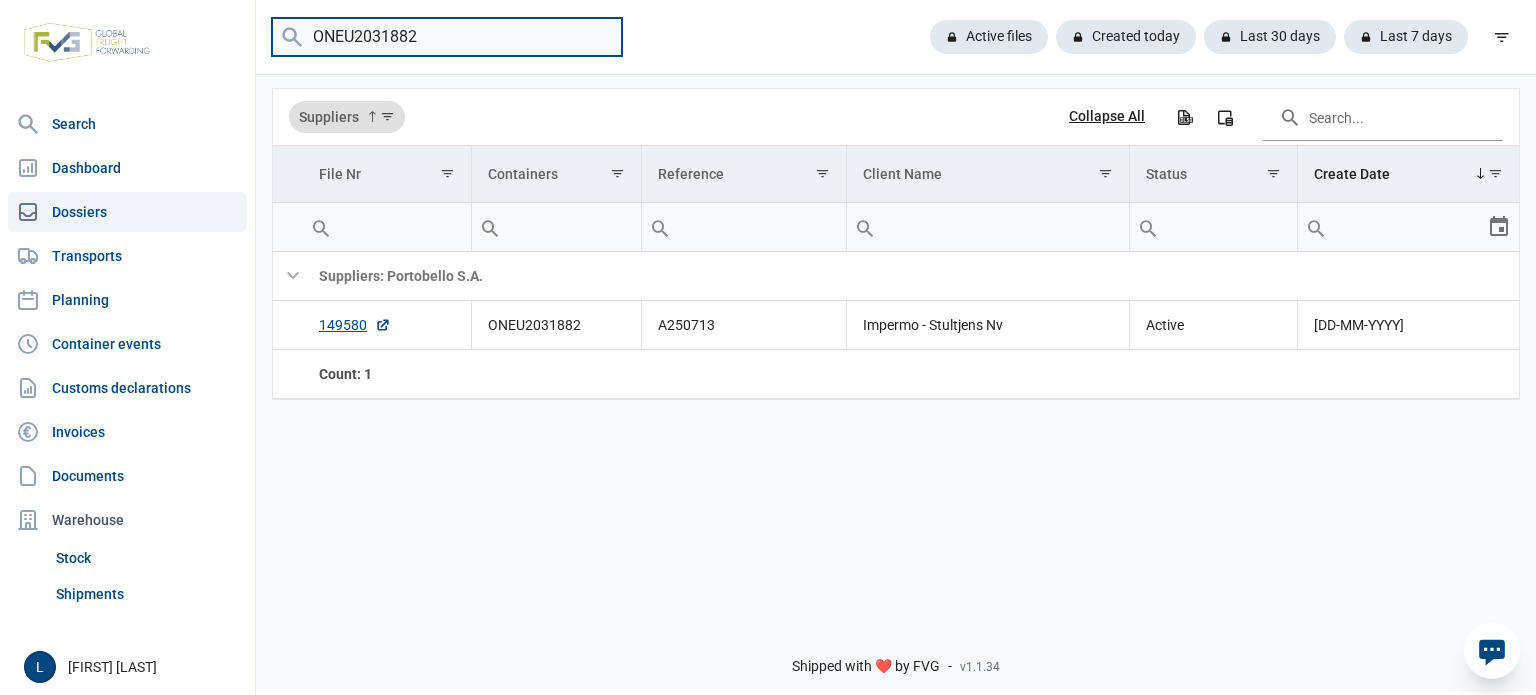 click on "ONEU2031882" at bounding box center (447, 37) 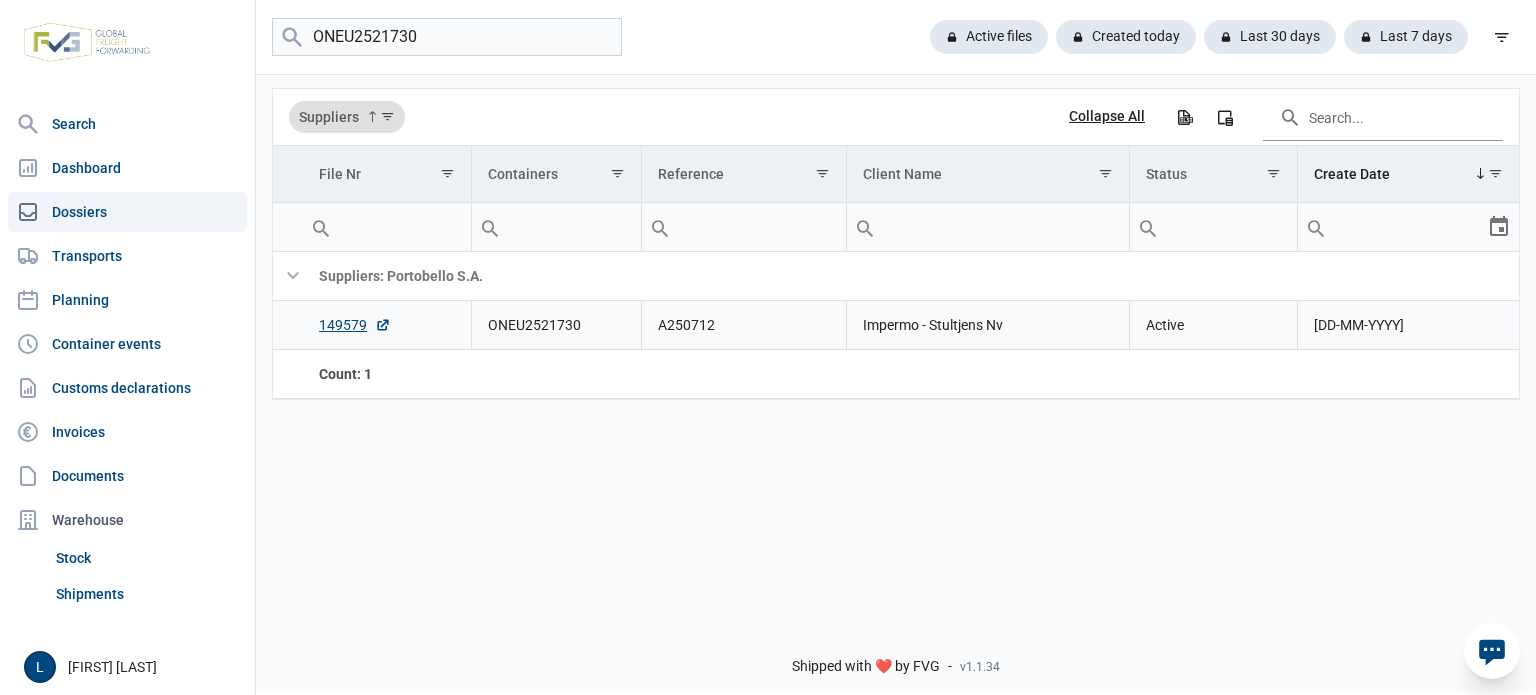click on "149579" at bounding box center [387, 325] 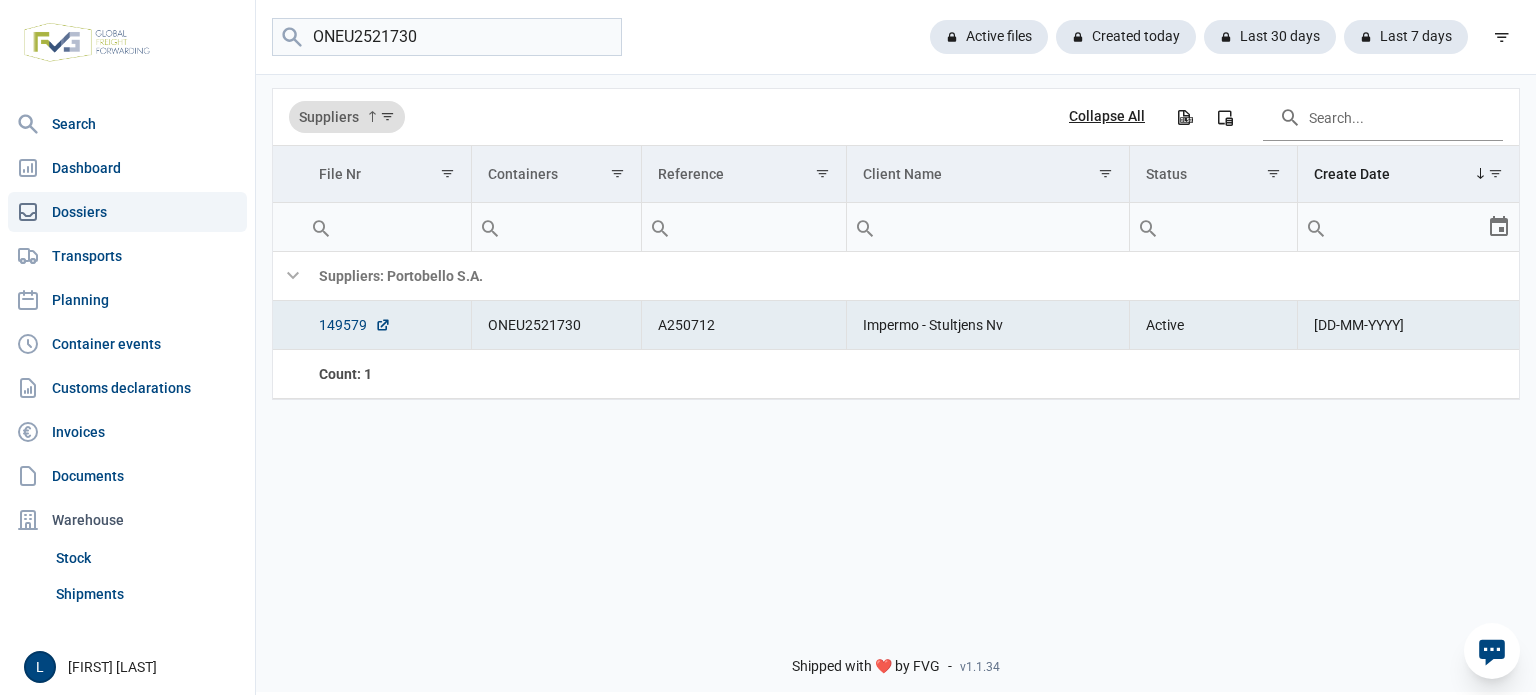 click on "149579" at bounding box center (355, 325) 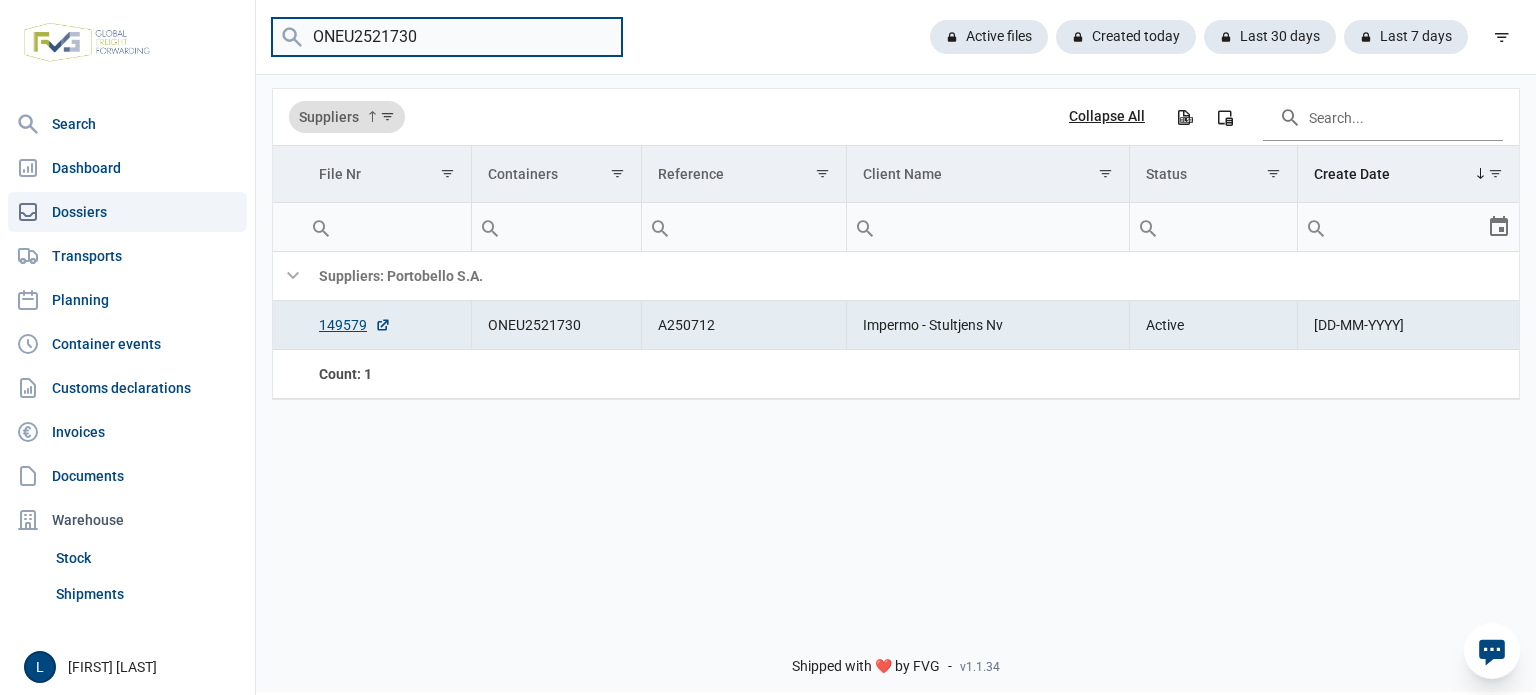 click on "ONEU2521730" at bounding box center (447, 37) 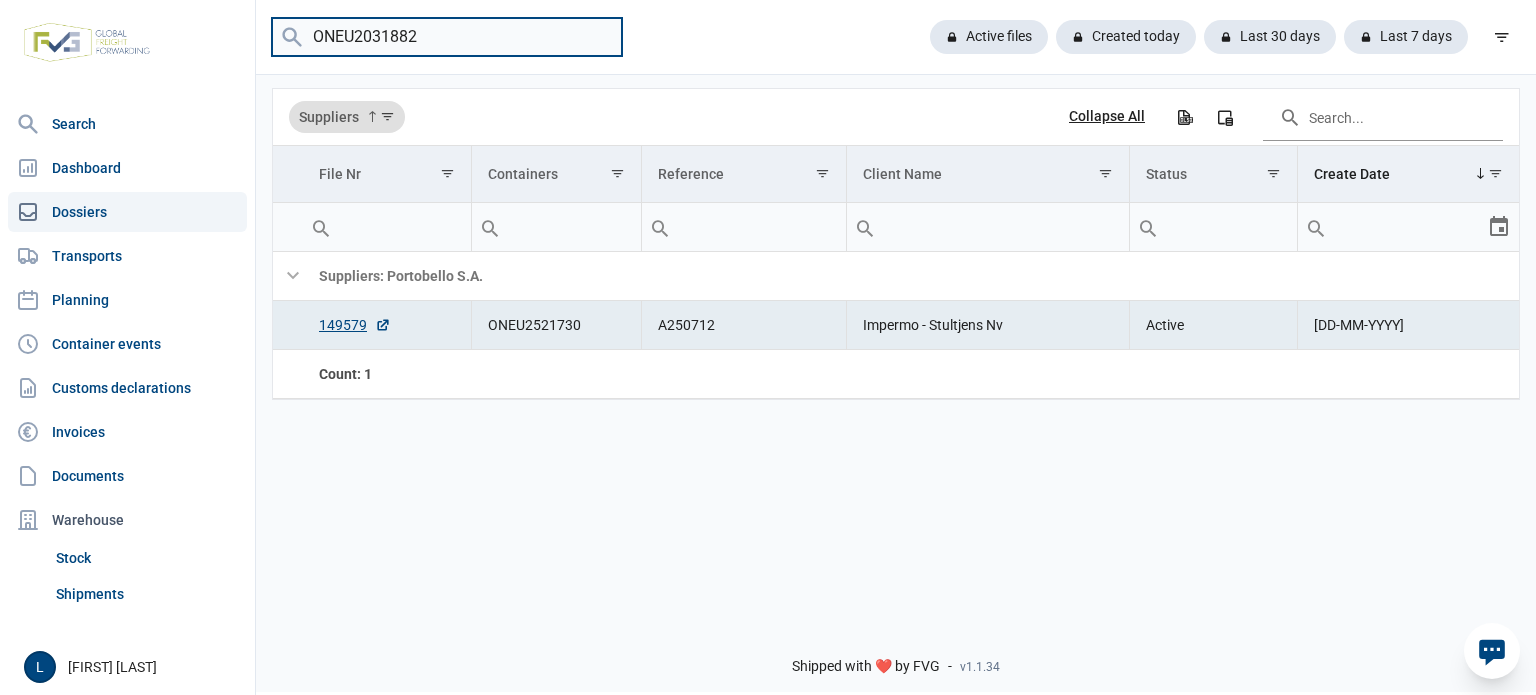 type on "ONEU2031882" 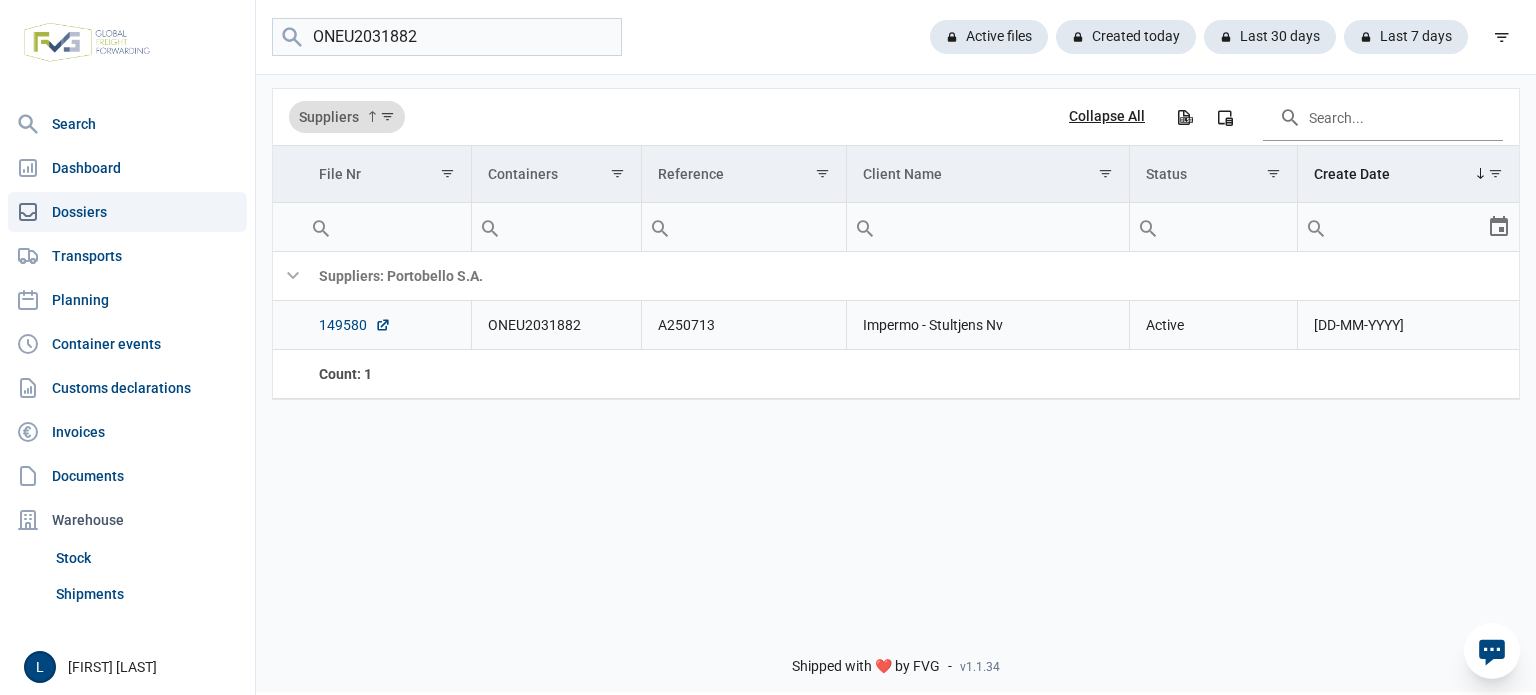 click on "149580" at bounding box center [355, 325] 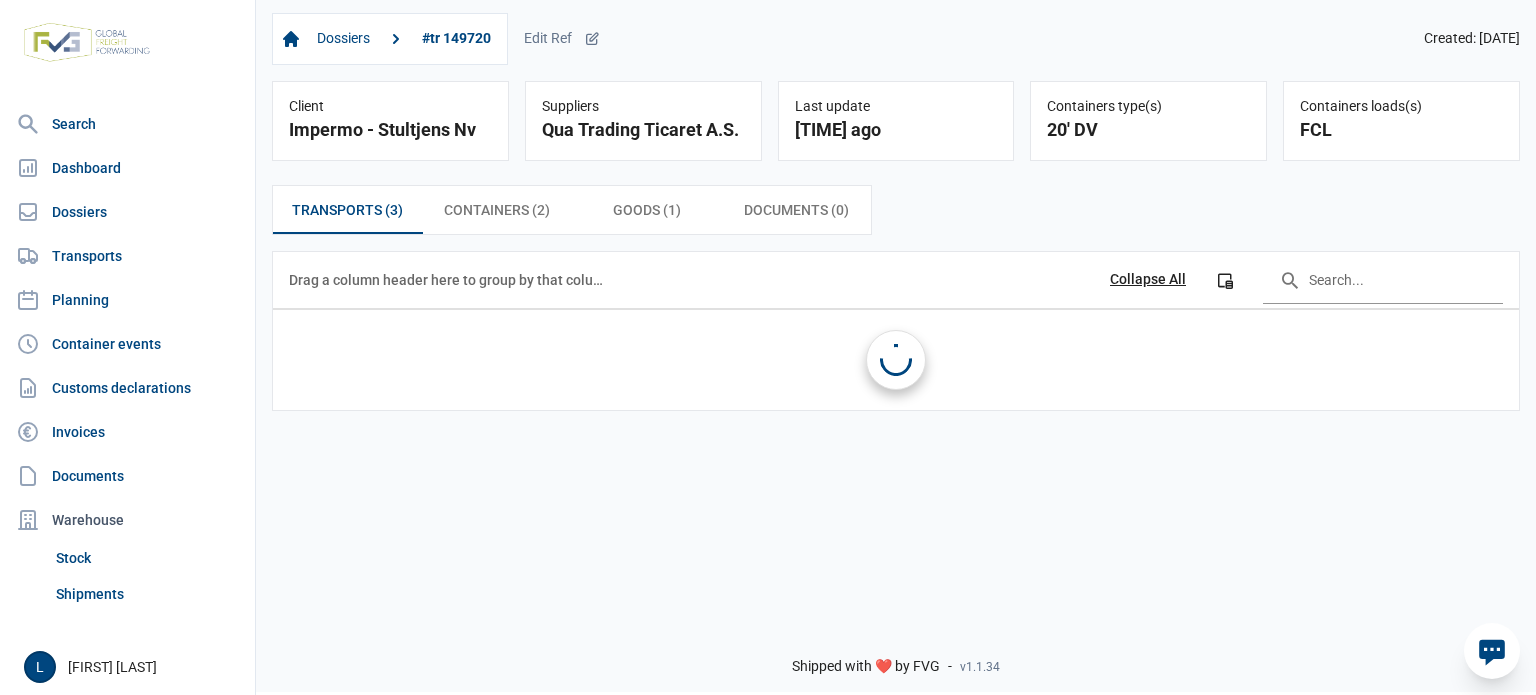 scroll, scrollTop: 0, scrollLeft: 0, axis: both 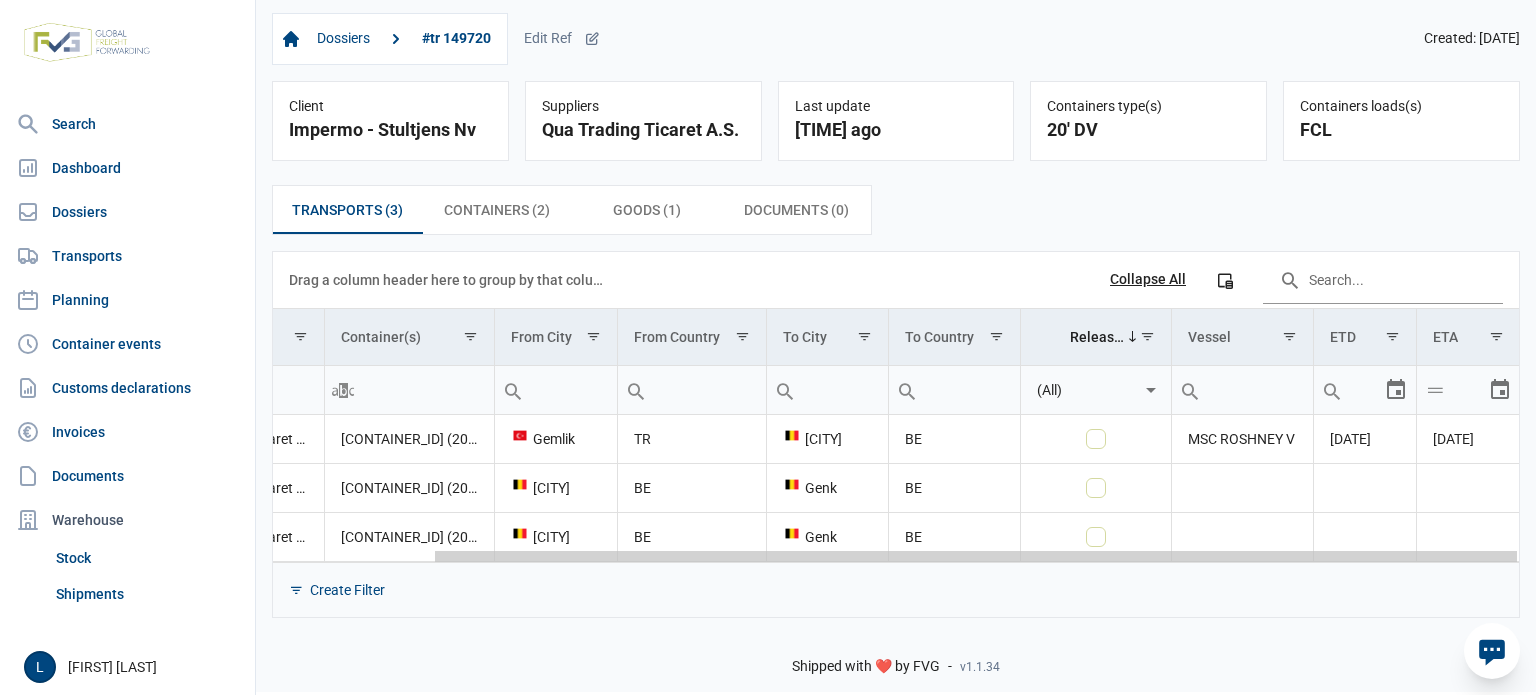 drag, startPoint x: 1254, startPoint y: 559, endPoint x: 1314, endPoint y: 559, distance: 60 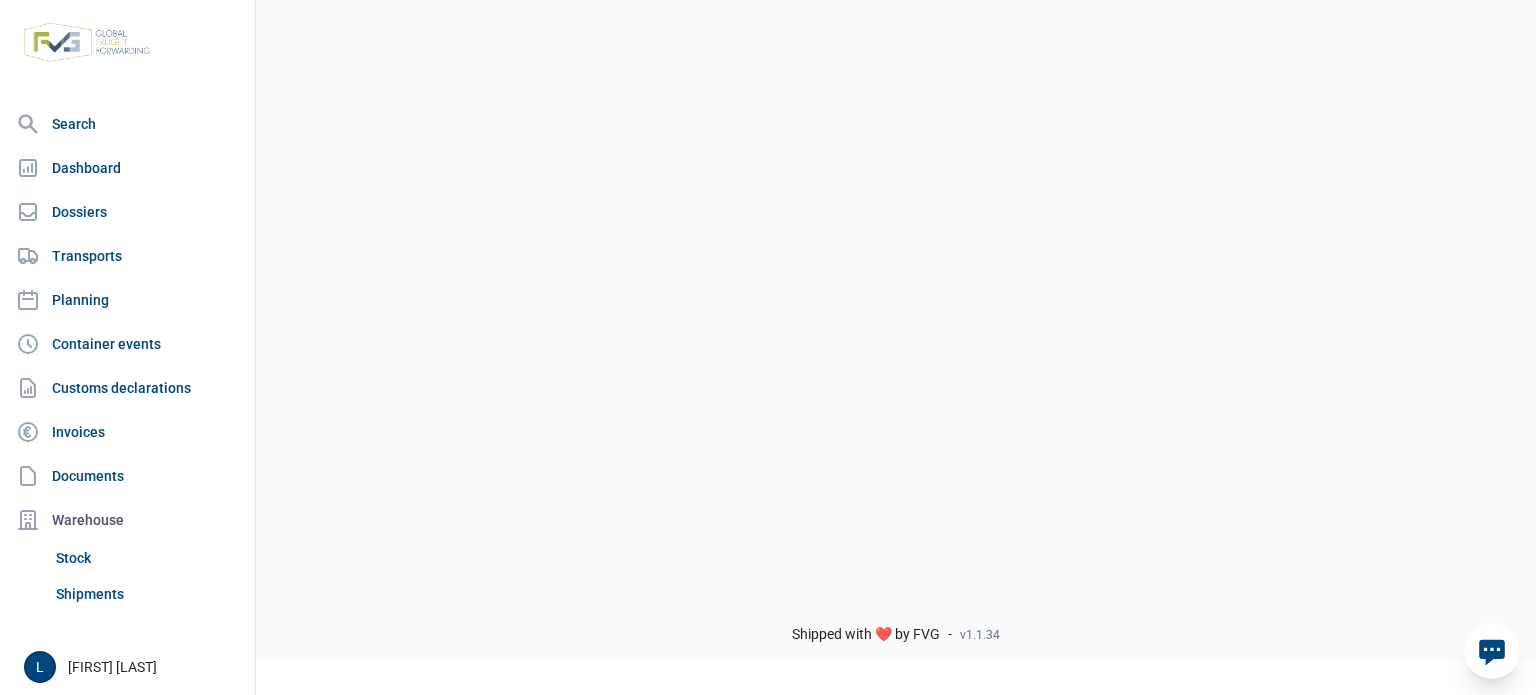 scroll, scrollTop: 0, scrollLeft: 0, axis: both 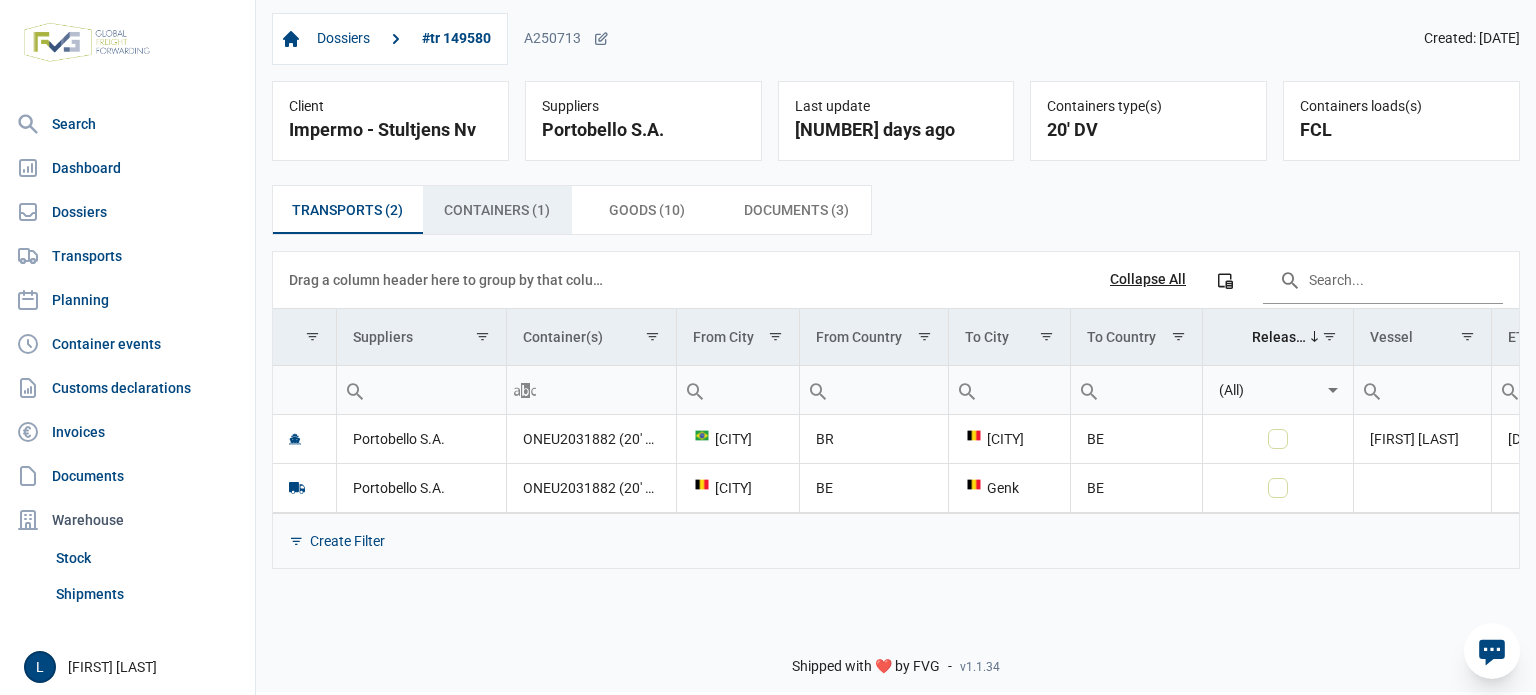 click on "Containers (1) Containers (1)" at bounding box center (497, 210) 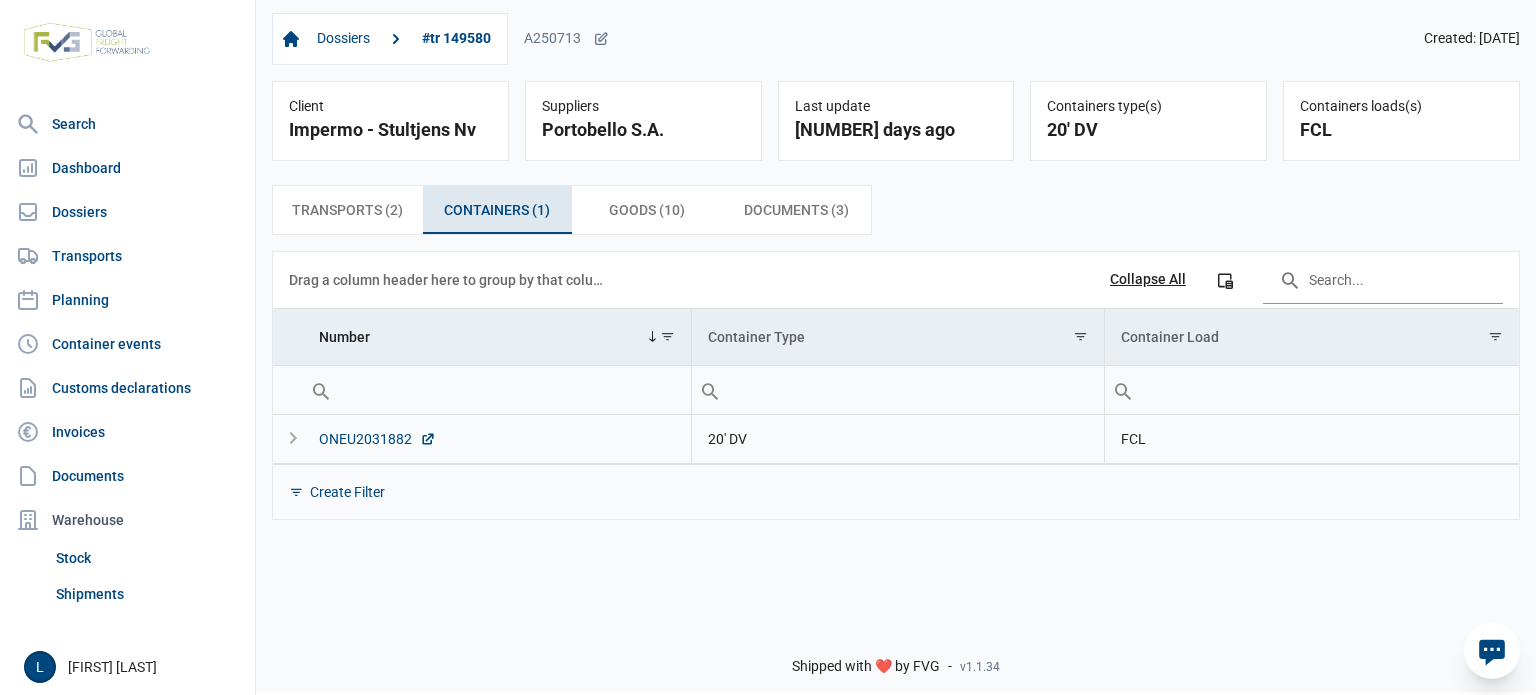 click on "ONEU2031882" at bounding box center (377, 439) 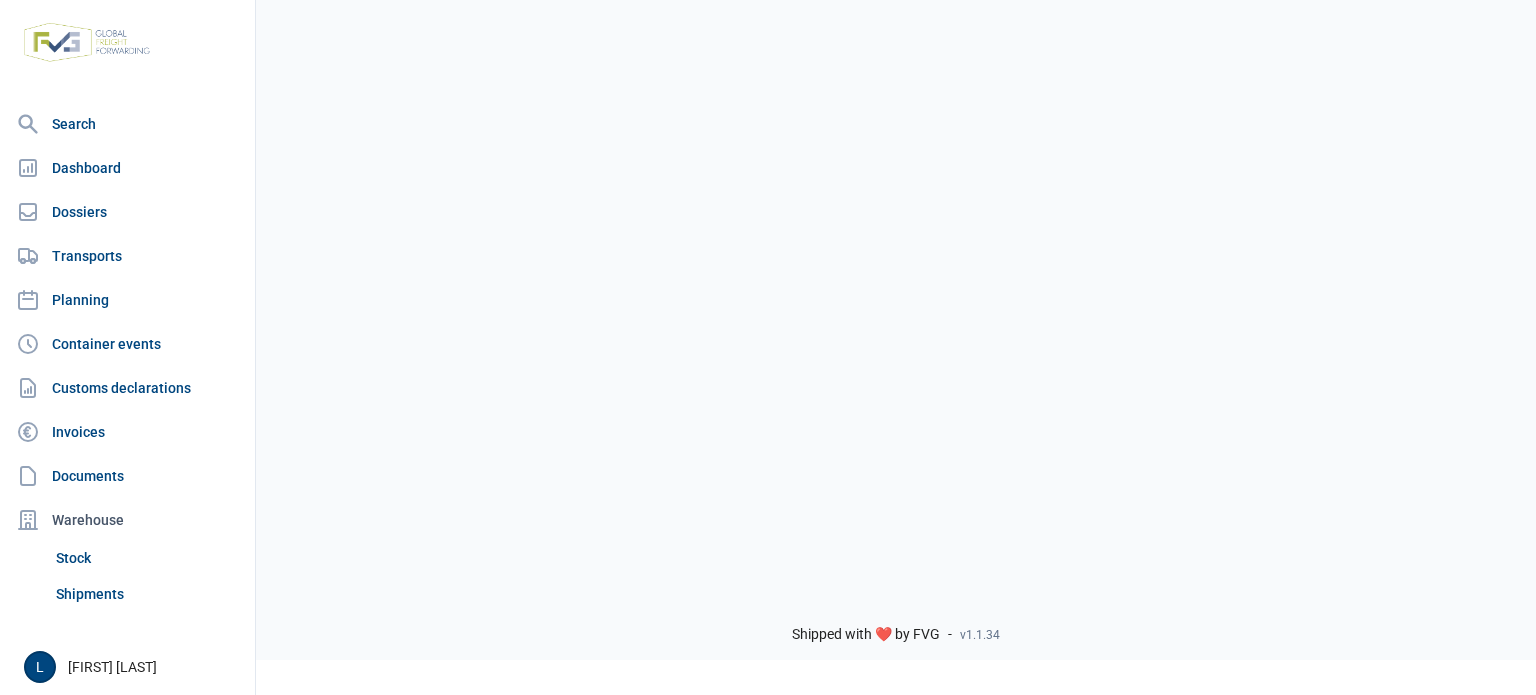 scroll, scrollTop: 0, scrollLeft: 0, axis: both 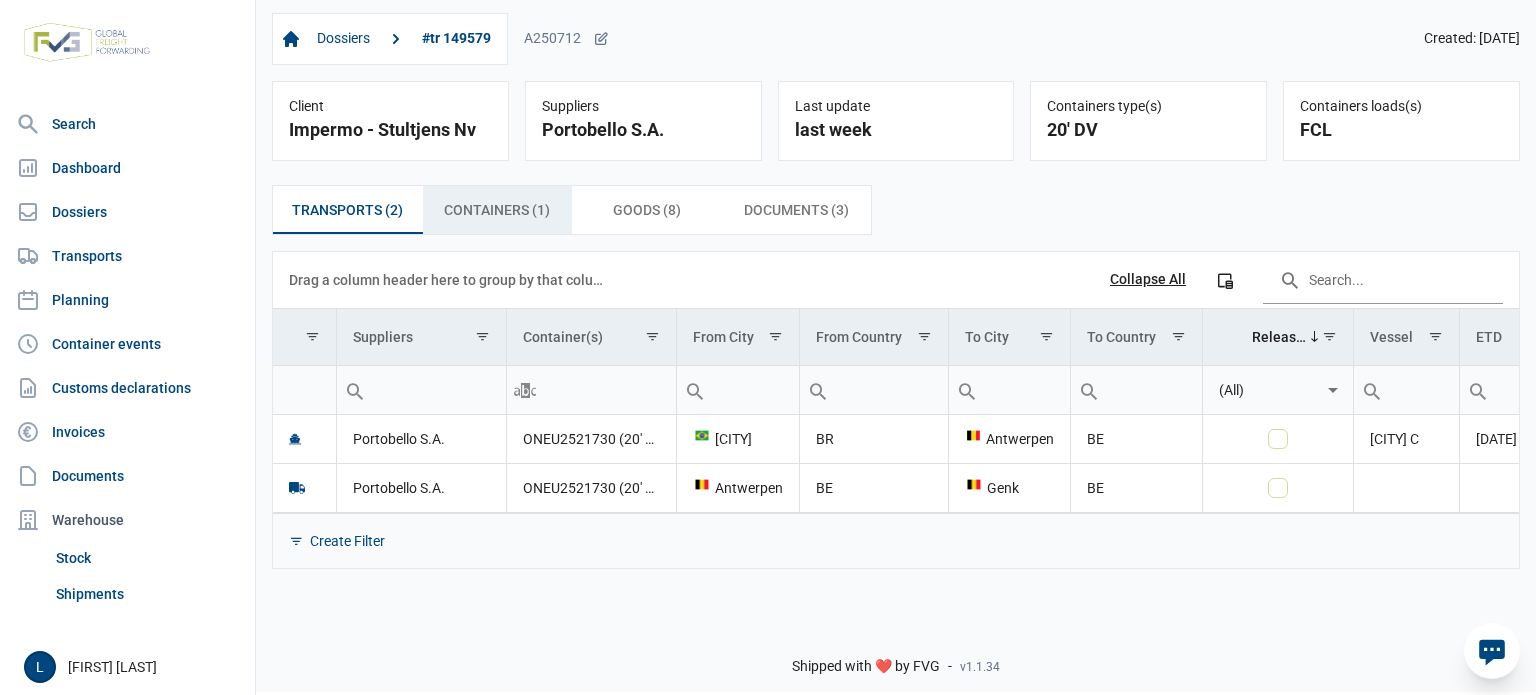 click on "Containers (1) Containers (1)" at bounding box center [497, 210] 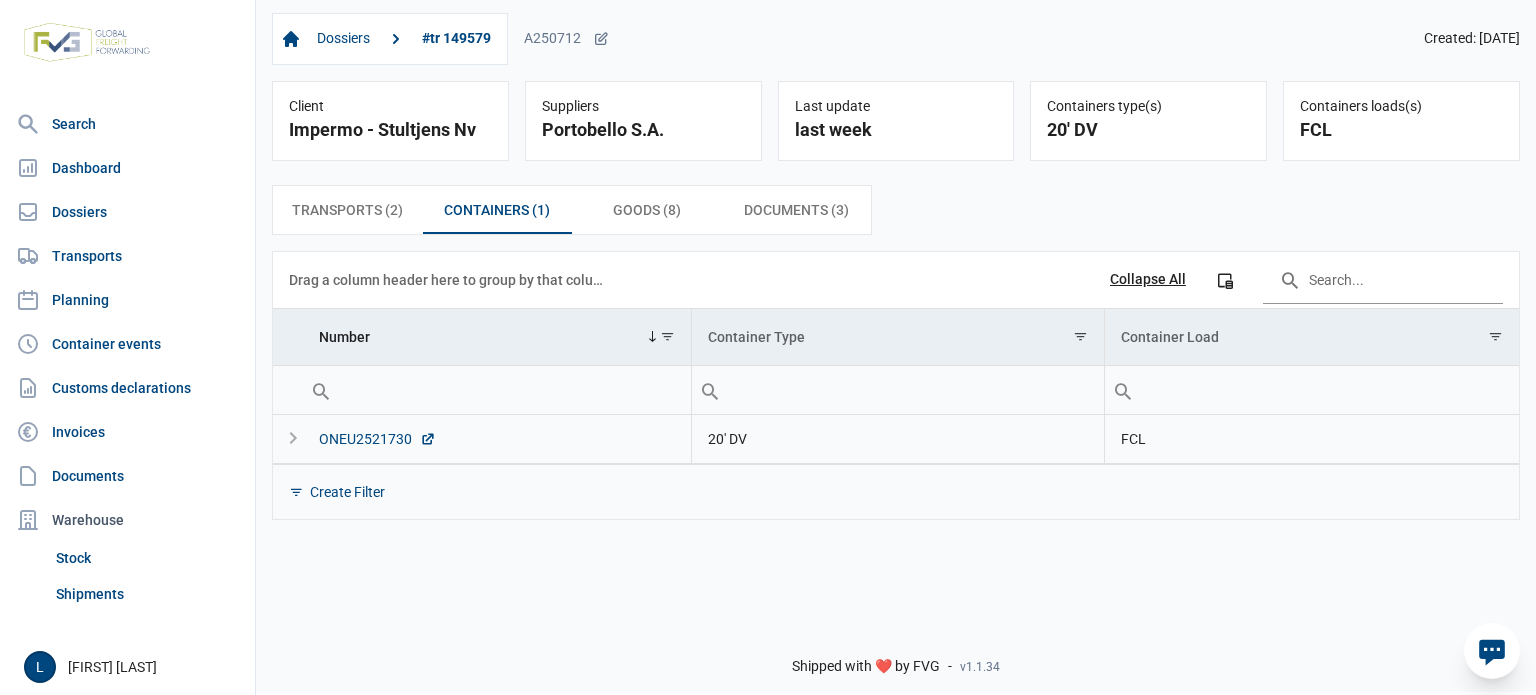 click on "ONEU2521730" at bounding box center [377, 439] 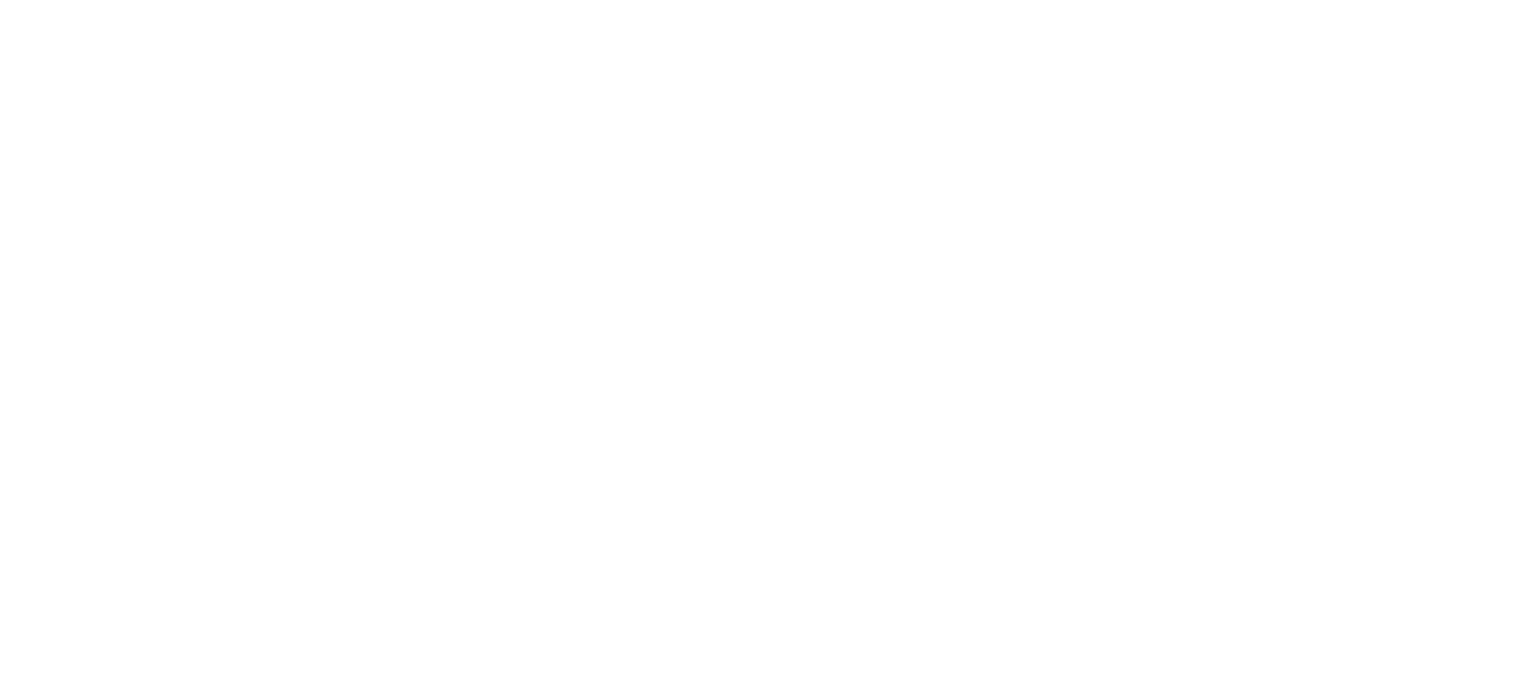 scroll, scrollTop: 0, scrollLeft: 0, axis: both 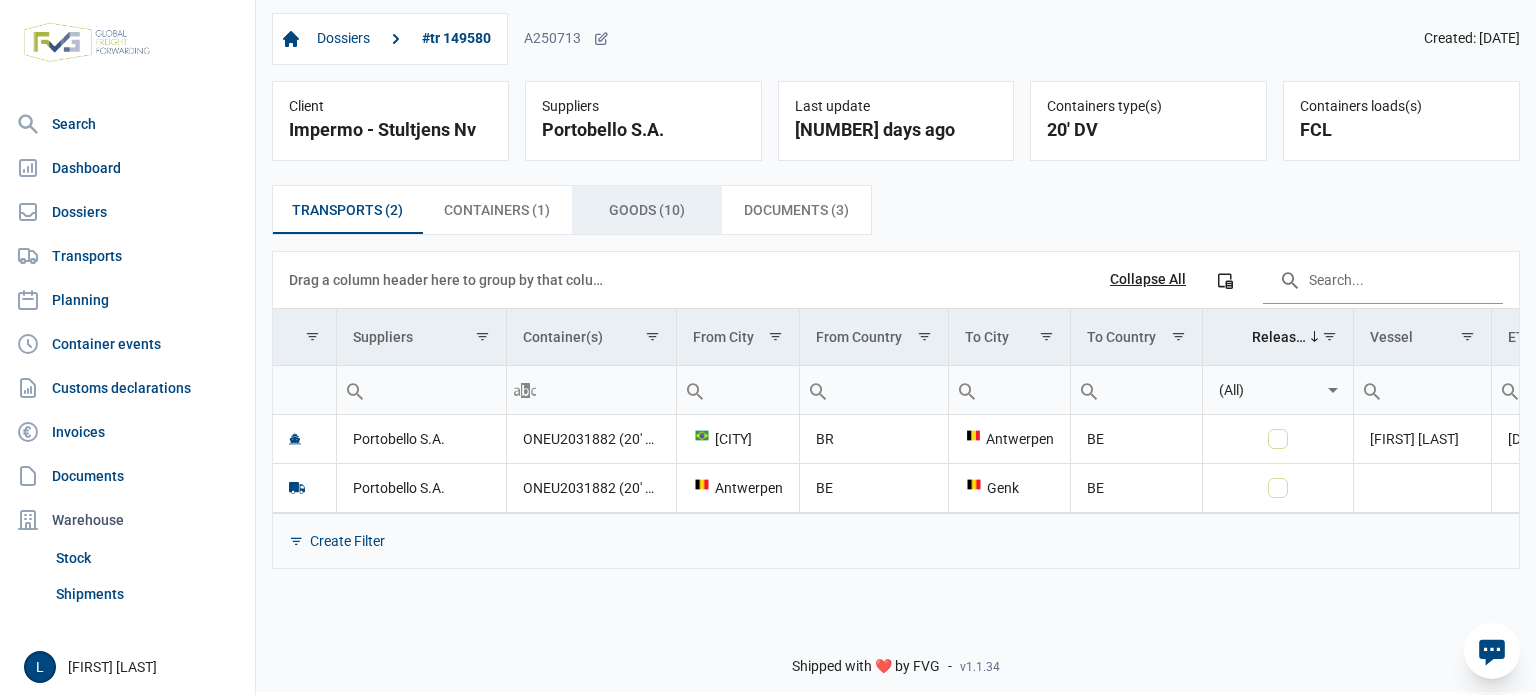 click on "Containers (1) Containers (1)" at bounding box center [497, 210] 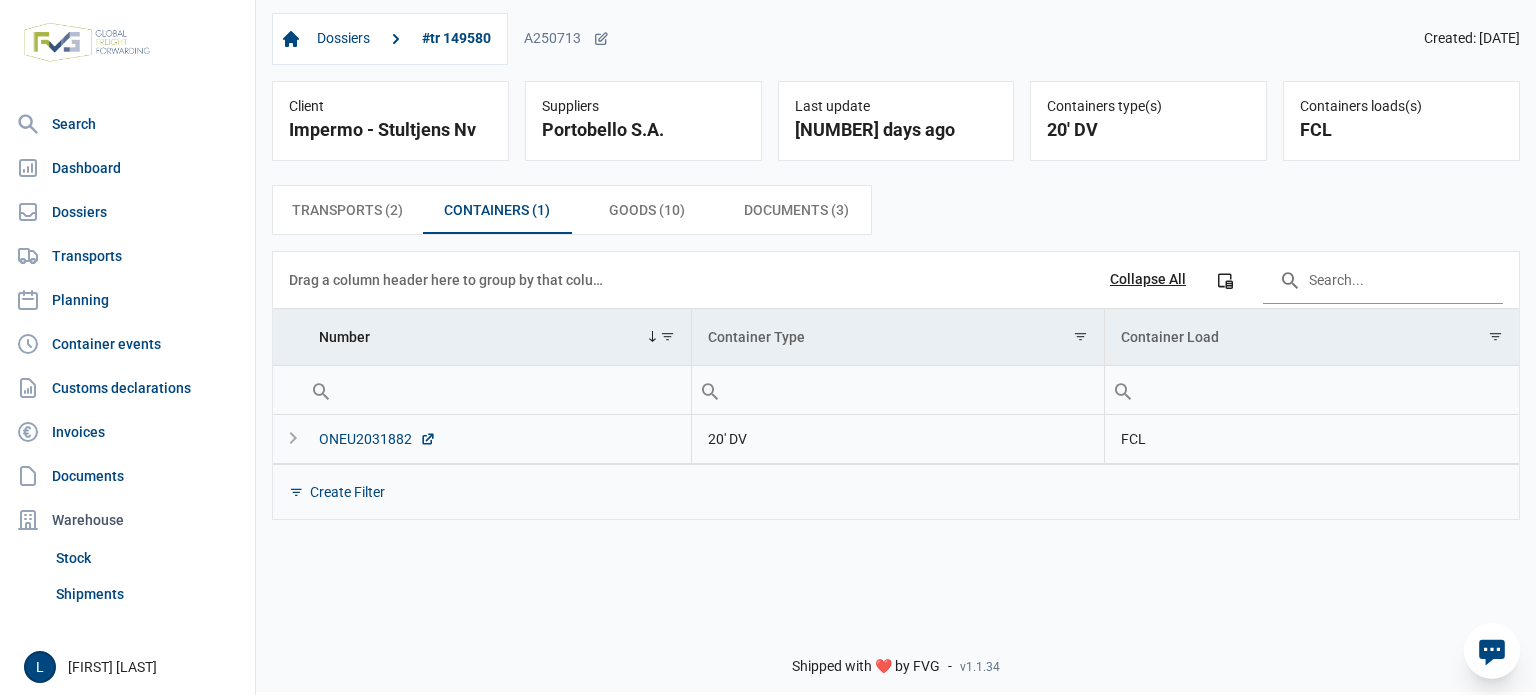 click on "ONEU2031882" at bounding box center [377, 439] 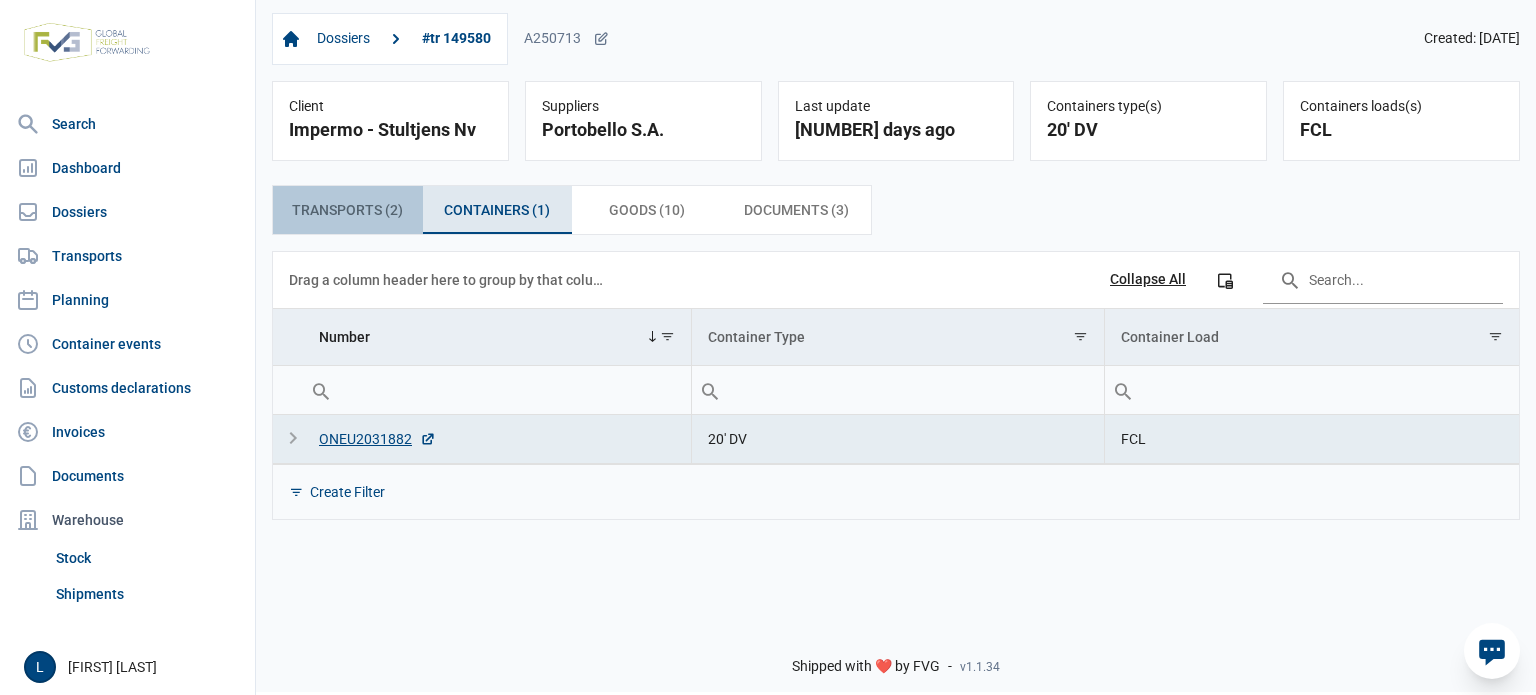 click on "Transports (2) Transports (2)" at bounding box center [347, 210] 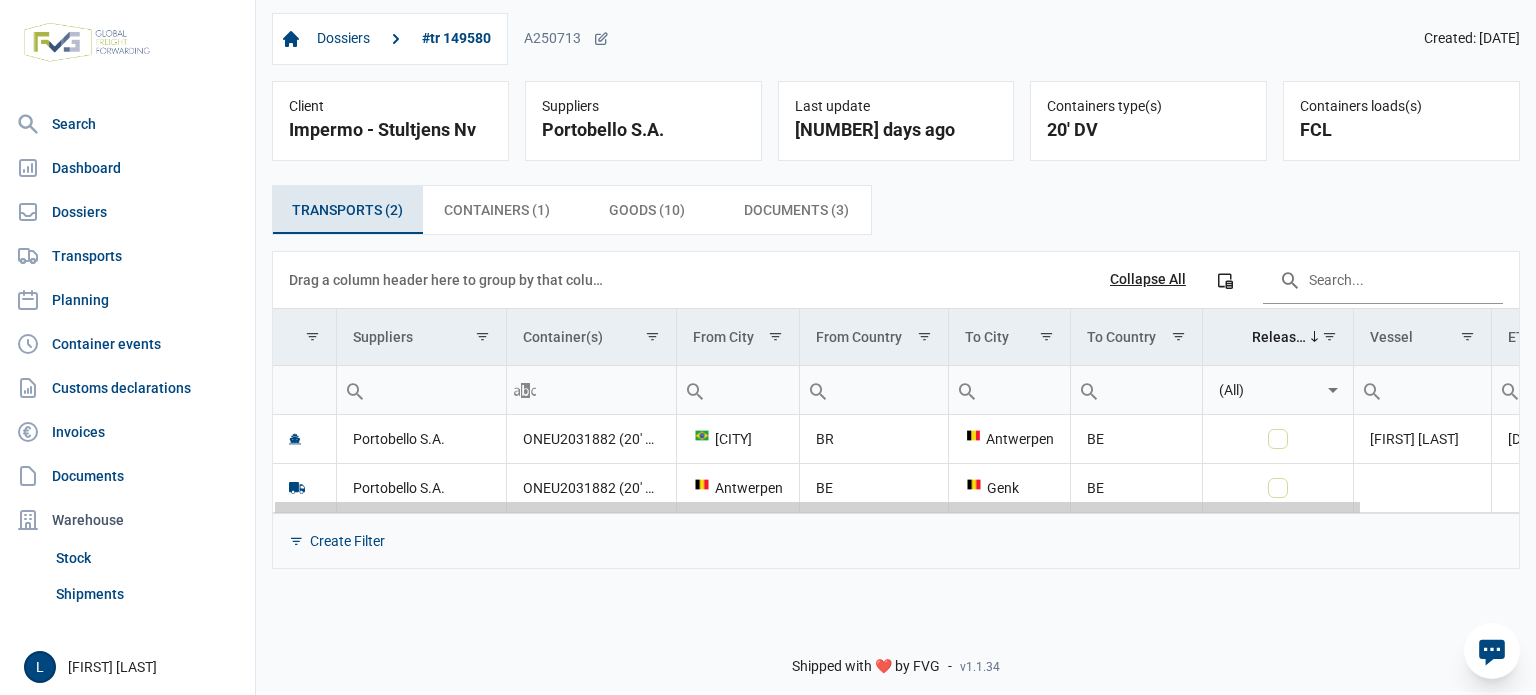 scroll, scrollTop: 0, scrollLeft: 179, axis: horizontal 